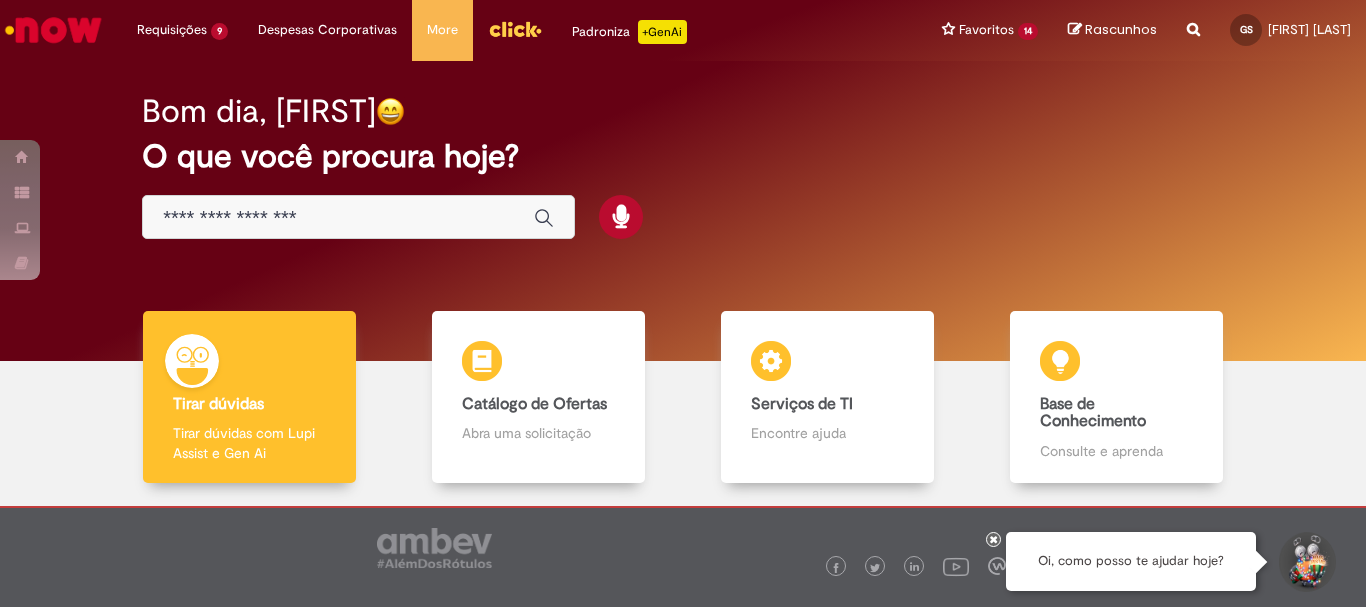 scroll, scrollTop: 0, scrollLeft: 0, axis: both 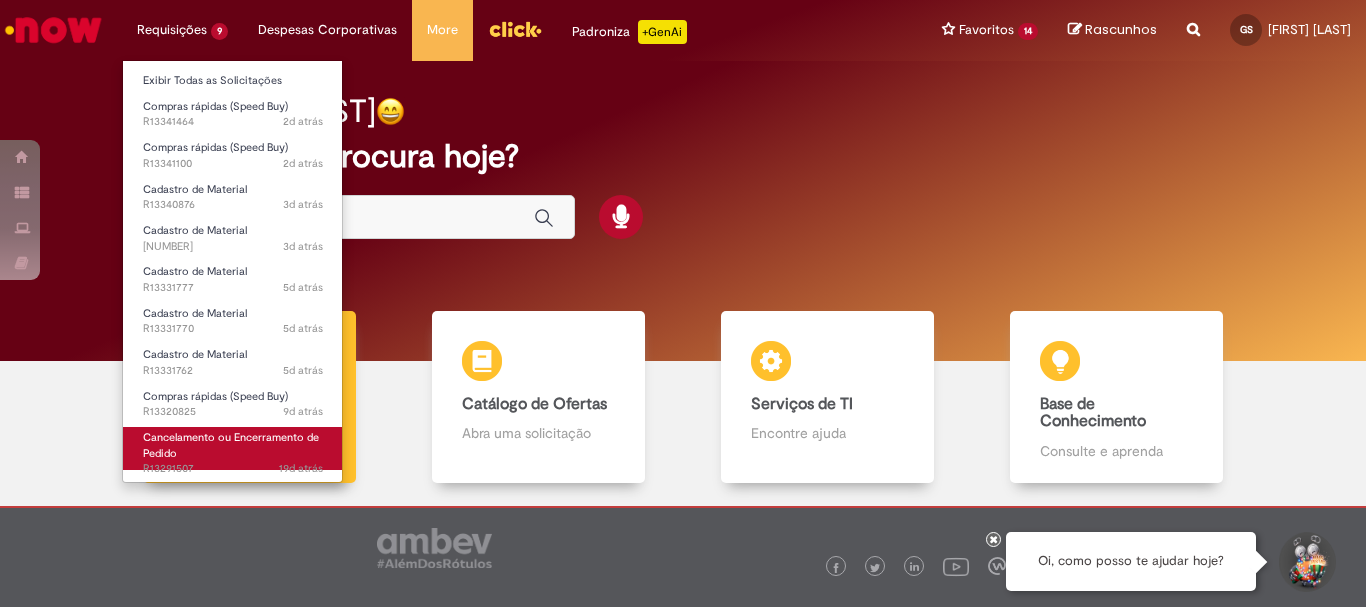 click on "Cancelamento ou Encerramento de Pedido" at bounding box center [231, 445] 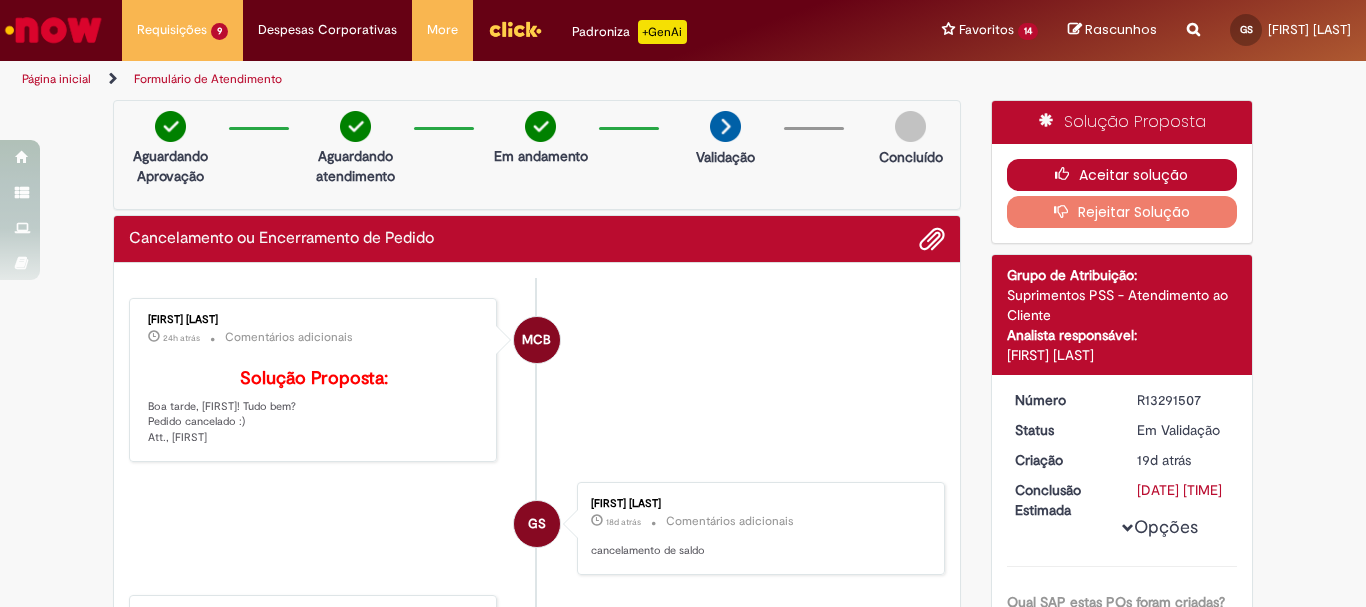 click on "Aceitar solução" at bounding box center [1122, 175] 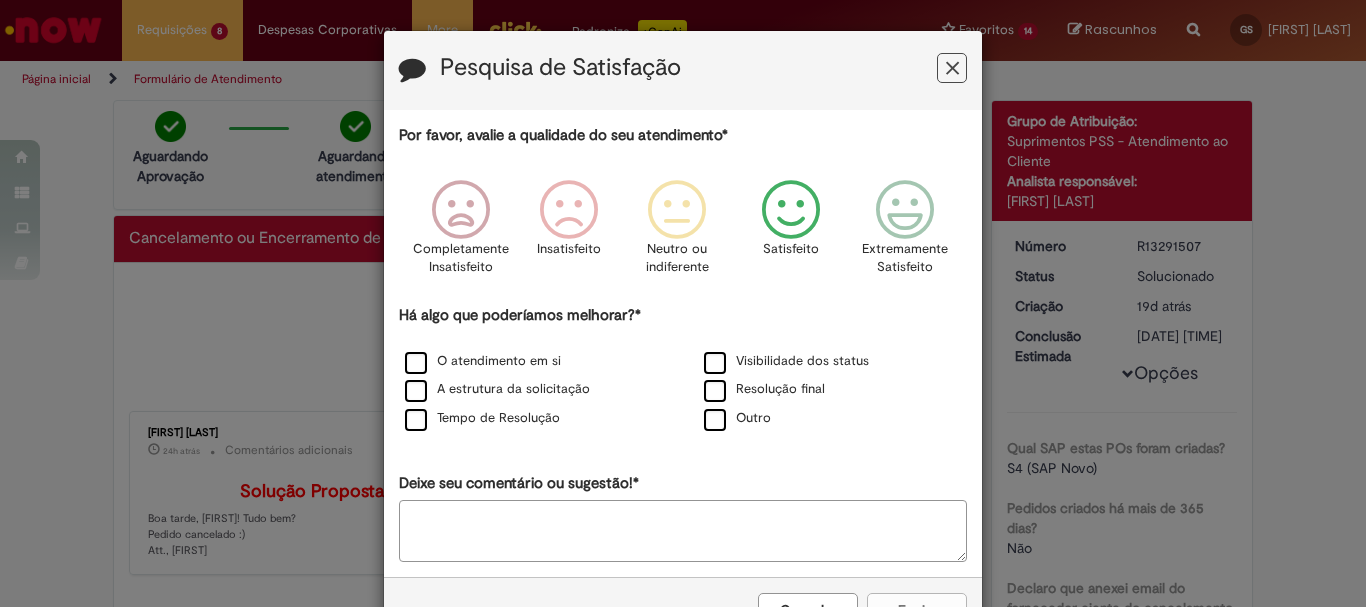 click at bounding box center (791, 210) 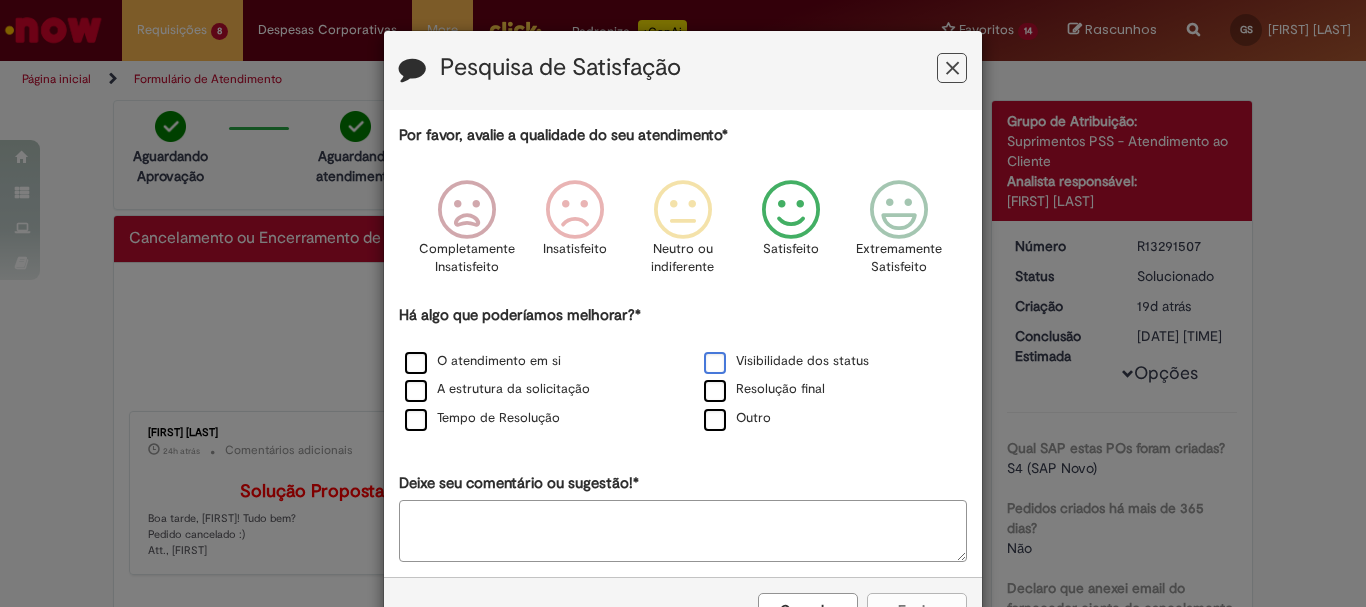 click on "Visibilidade dos status" at bounding box center [786, 361] 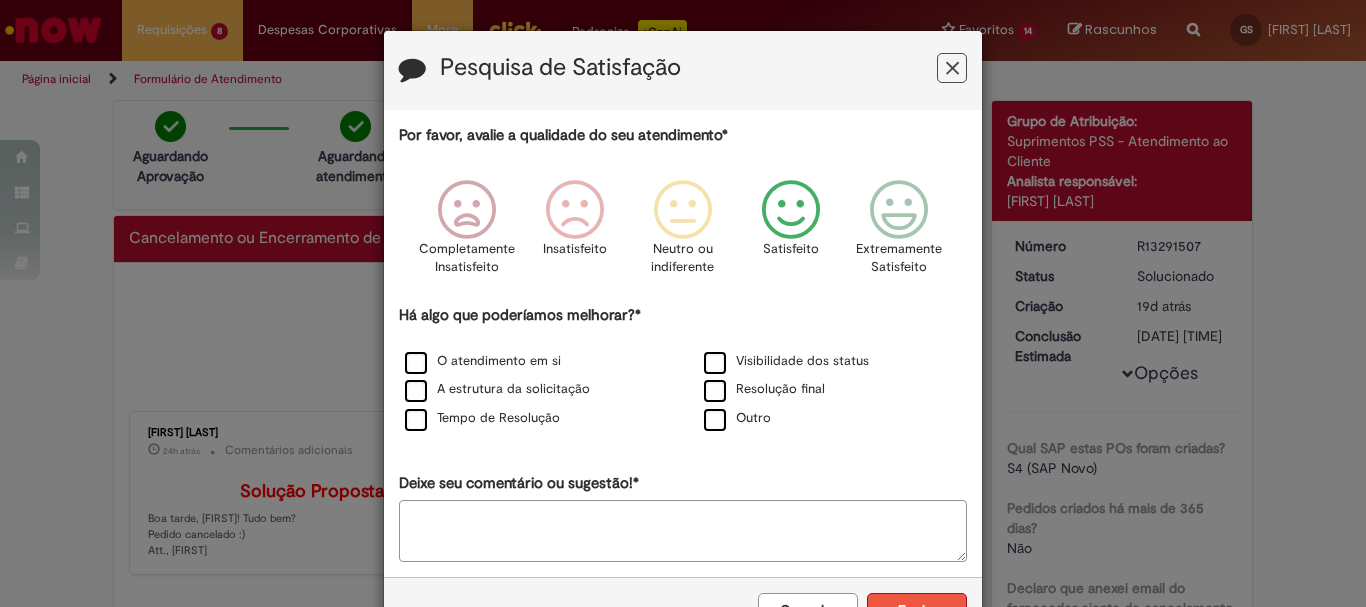click on "Enviar" at bounding box center [917, 610] 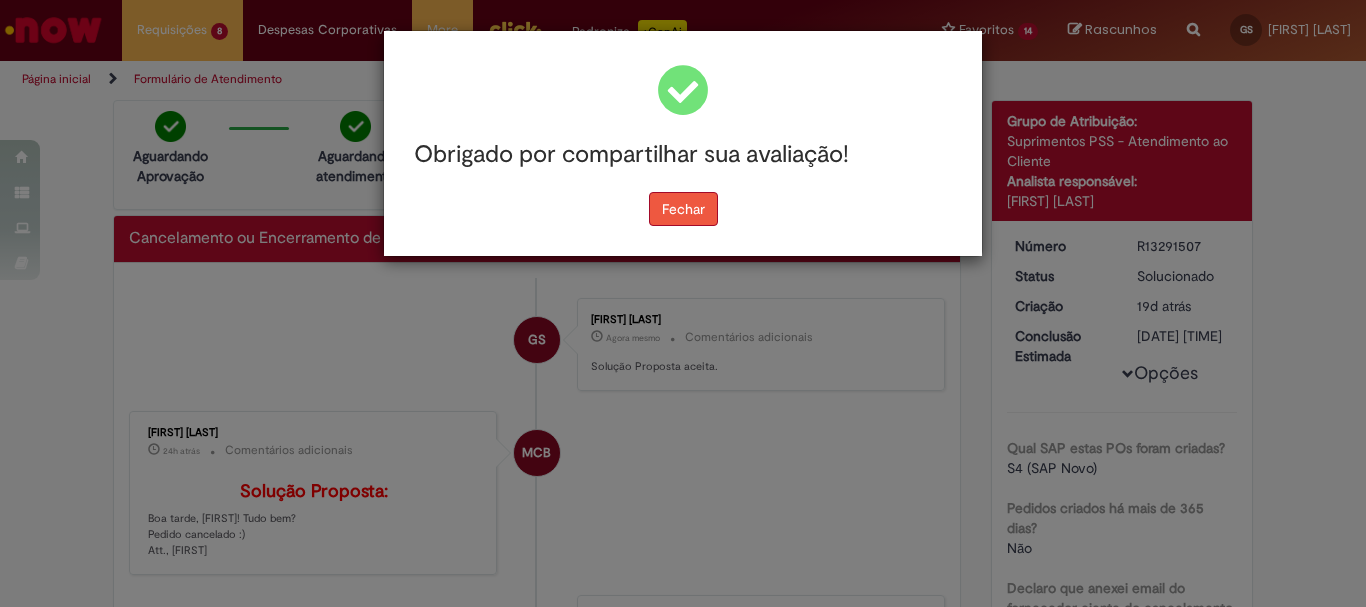 click on "Fechar" at bounding box center (683, 209) 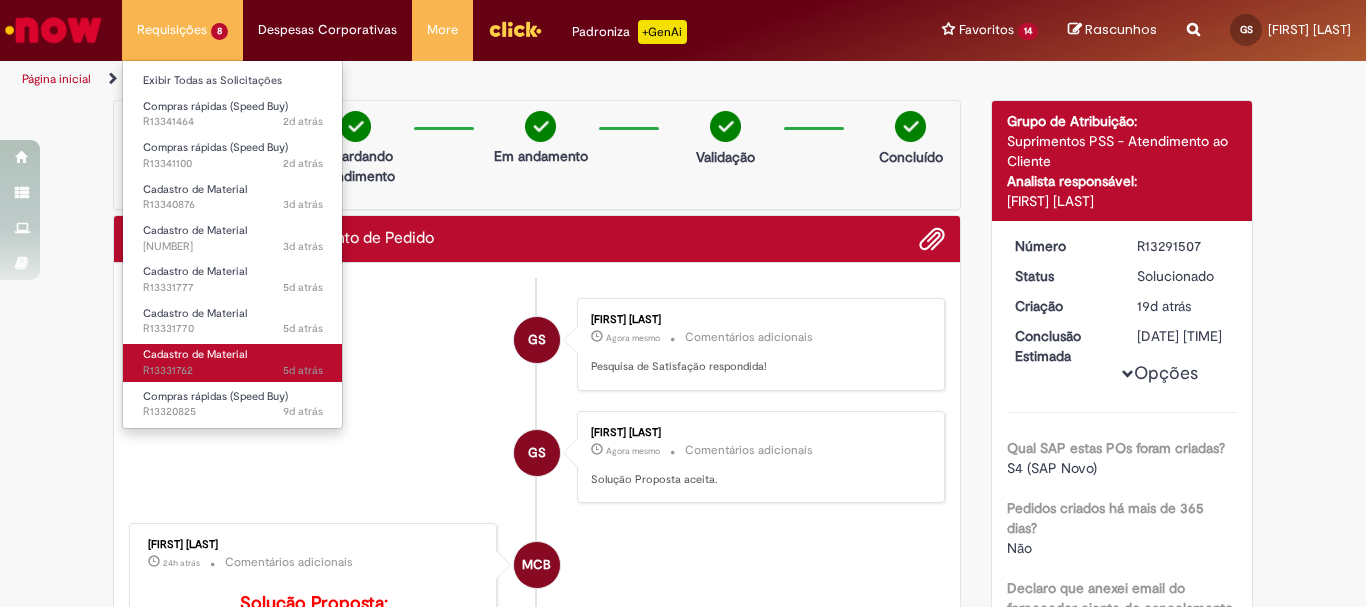 click on "5d atrás 5 dias atrás  R13331762" at bounding box center [233, 371] 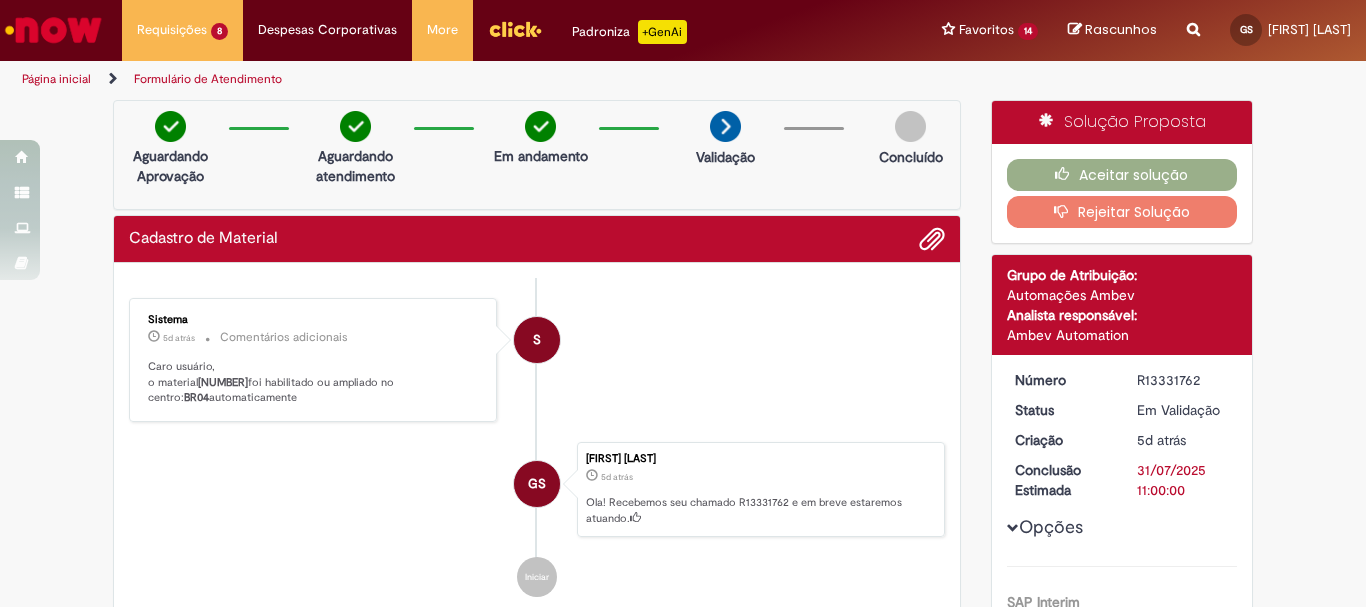 click on "Enviar
GS
Sistema
5d atrás 5 dias atrás     Comentários adicionais
Caro usuário,  o material  [NUMBER]  foi habilitado ou ampliado no centro:  BR04  automaticamente
GS
[FIRST] [LAST]
5d atrás 5 dias atrás
Ola! Recebemos seu chamado R13331762 e em breve estaremos atuando.
Iniciar" at bounding box center (537, 458) 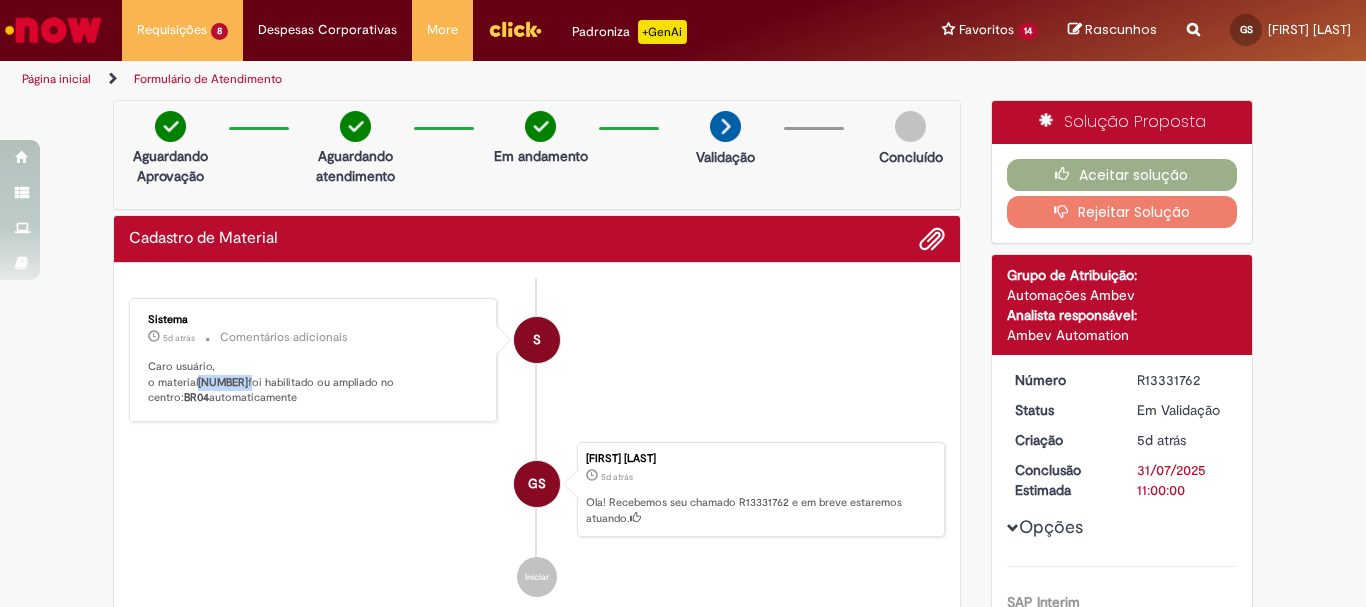 click on "[NUMBER]" at bounding box center [223, 382] 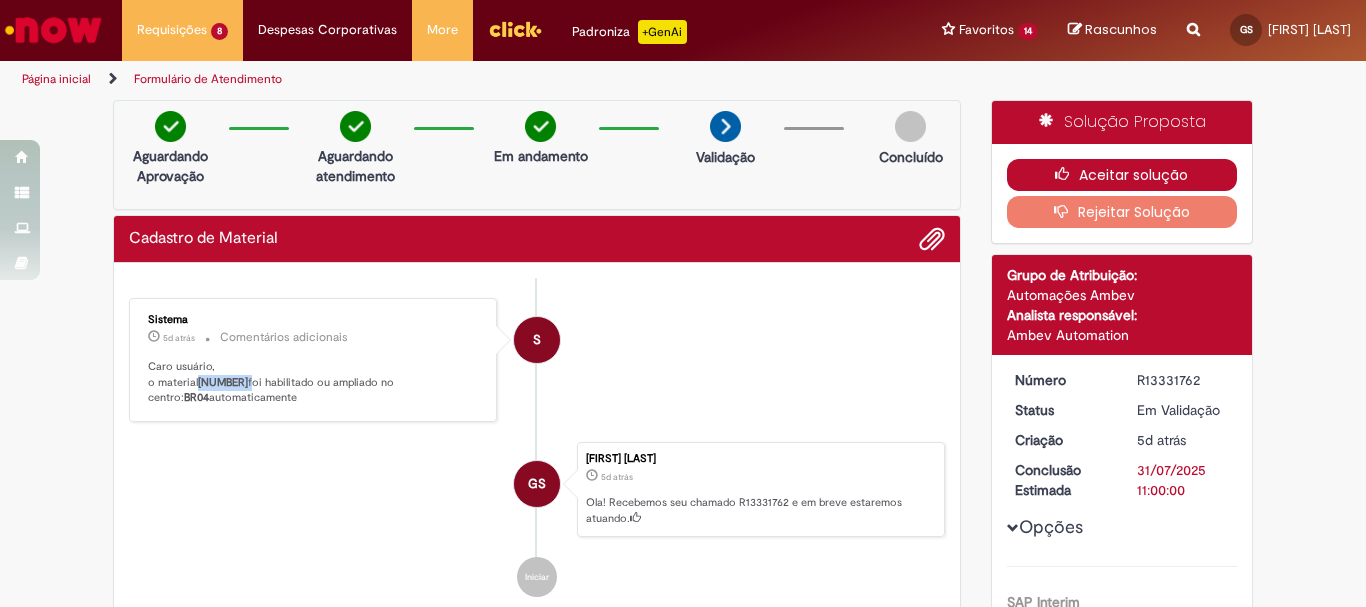 click on "Aceitar solução" at bounding box center [1122, 175] 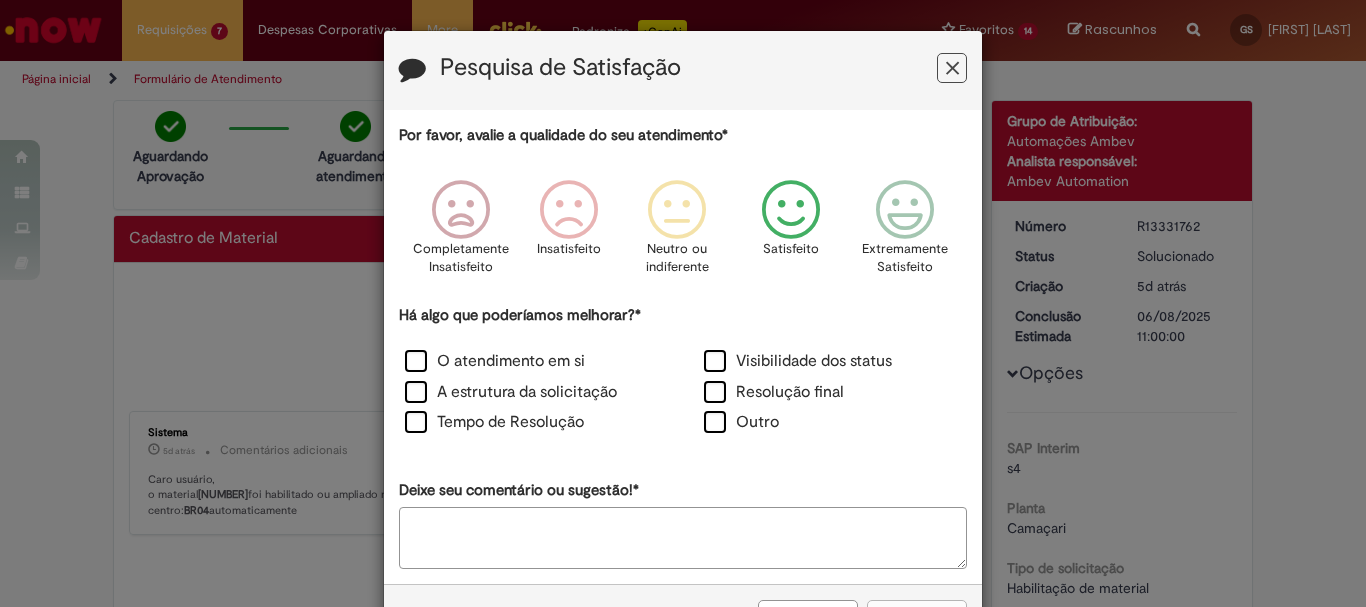 click at bounding box center (791, 210) 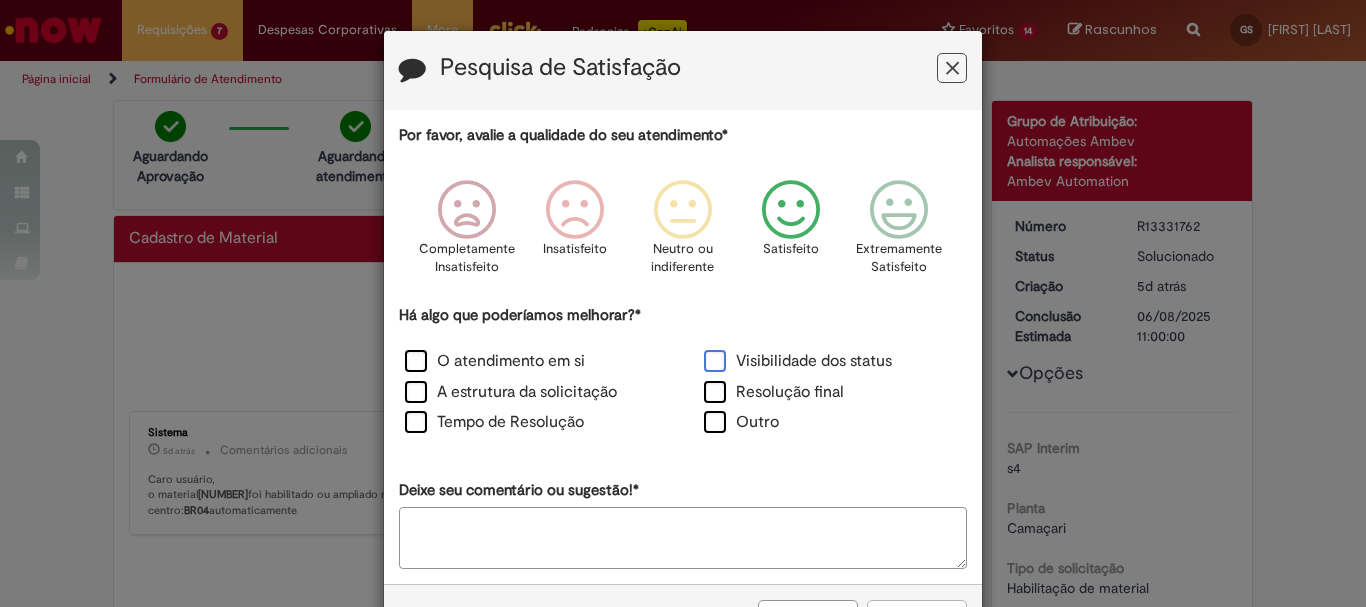 click on "Visibilidade dos status" at bounding box center (798, 361) 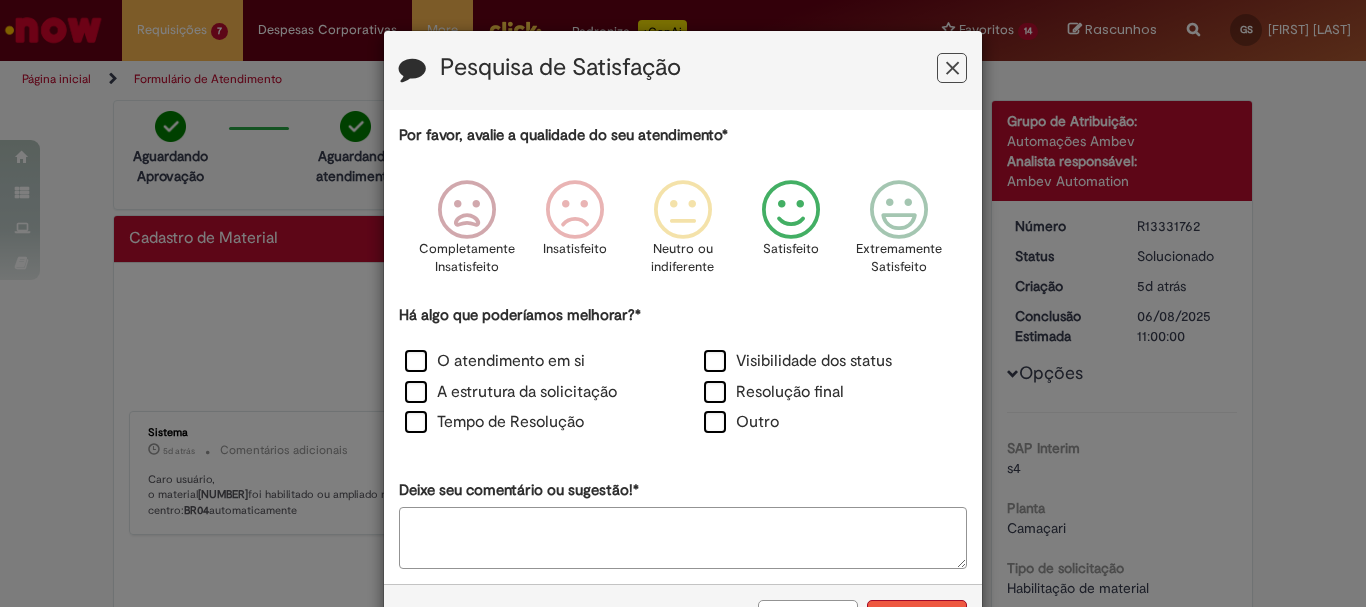 click on "Enviar" at bounding box center (917, 617) 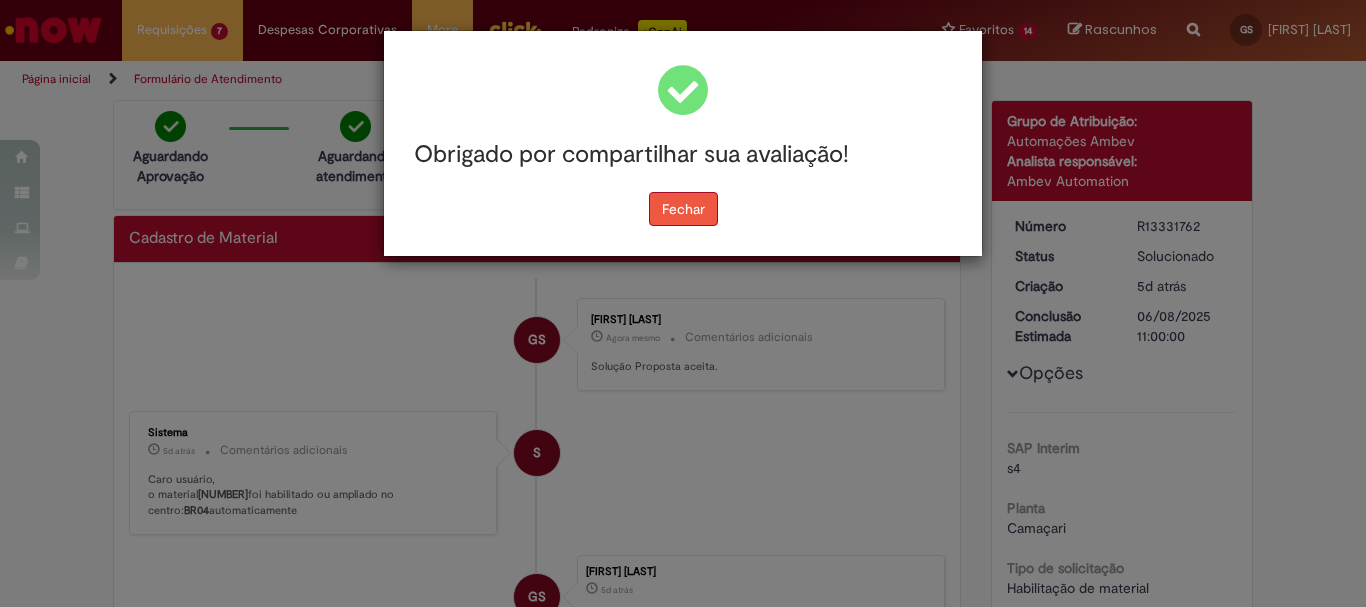 click on "Fechar" at bounding box center [683, 209] 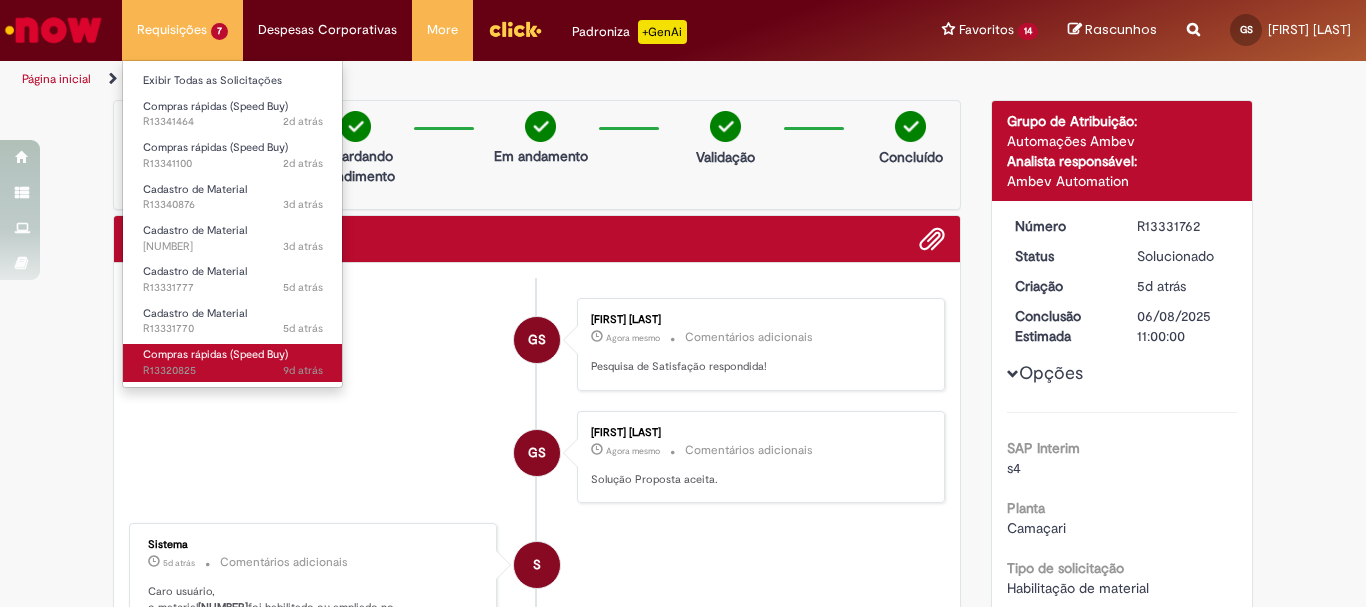 click on "Compras rápidas (Speed Buy)" at bounding box center (215, 354) 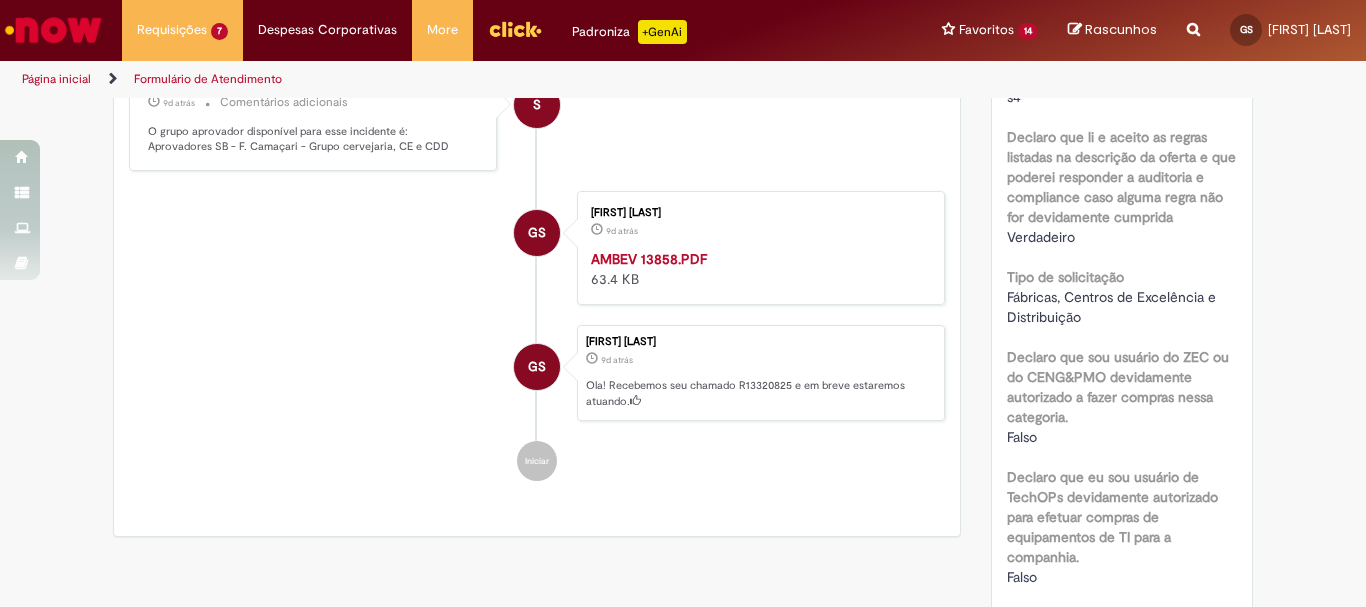 scroll, scrollTop: 115, scrollLeft: 0, axis: vertical 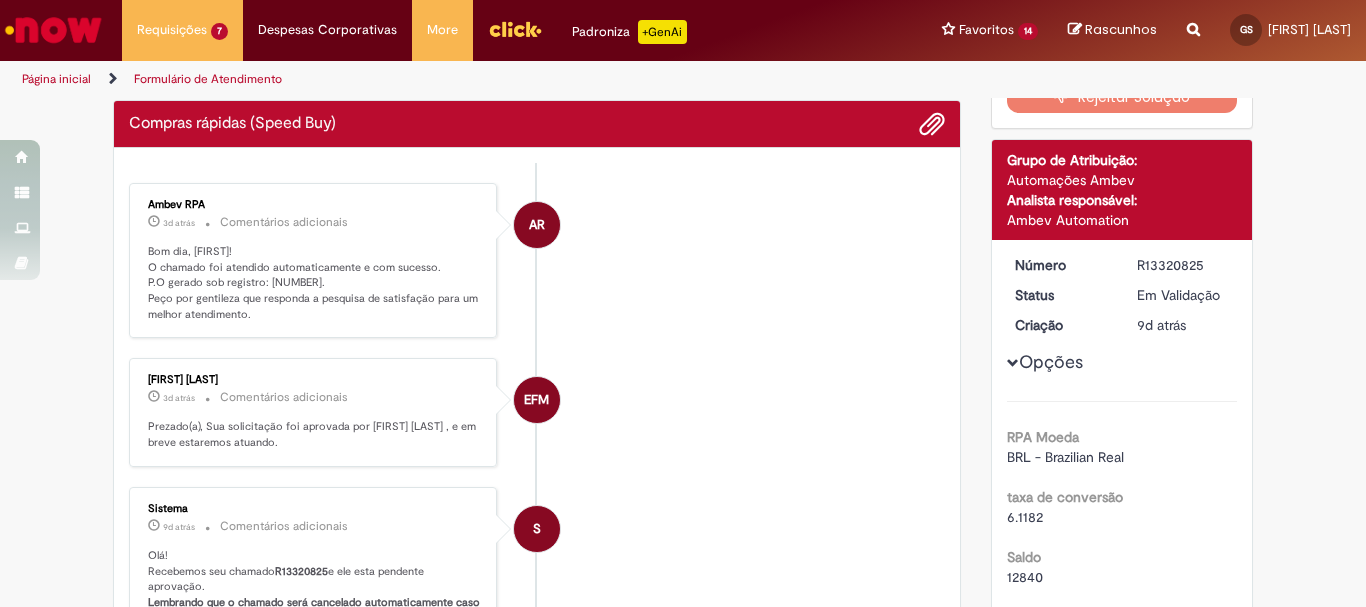click on "Bom dia, [FIRST]!
O chamado foi atendido automaticamente e com sucesso.
P.O gerado sob registro: [NUMBER].
Peço por gentileza que responda a pesquisa de satisfação para um melhor atendimento." at bounding box center (314, 283) 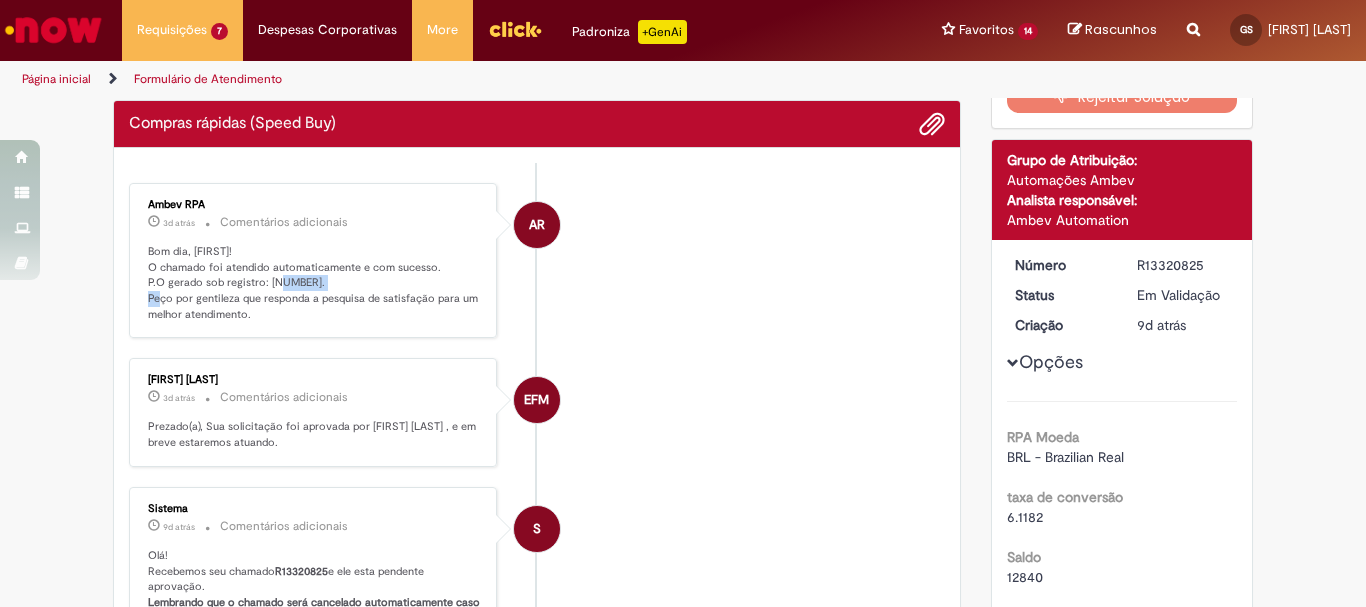 click on "Bom dia, [FIRST]!
O chamado foi atendido automaticamente e com sucesso.
P.O gerado sob registro: [NUMBER].
Peço por gentileza que responda a pesquisa de satisfação para um melhor atendimento." at bounding box center [314, 283] 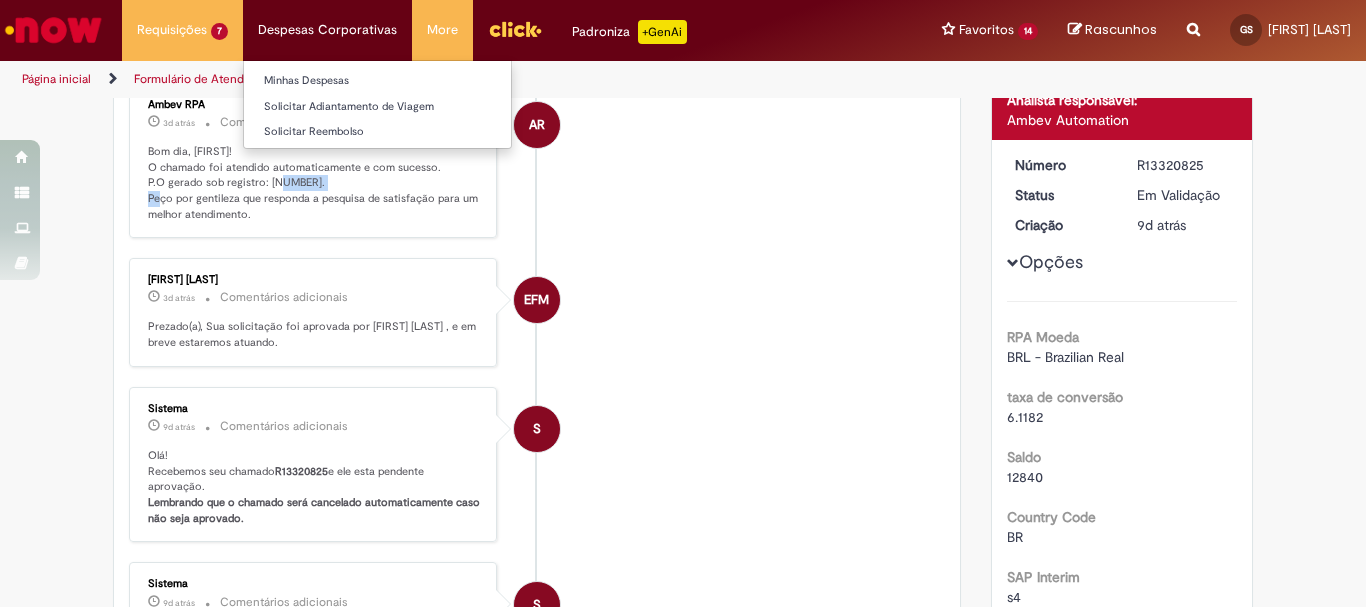 scroll, scrollTop: 115, scrollLeft: 0, axis: vertical 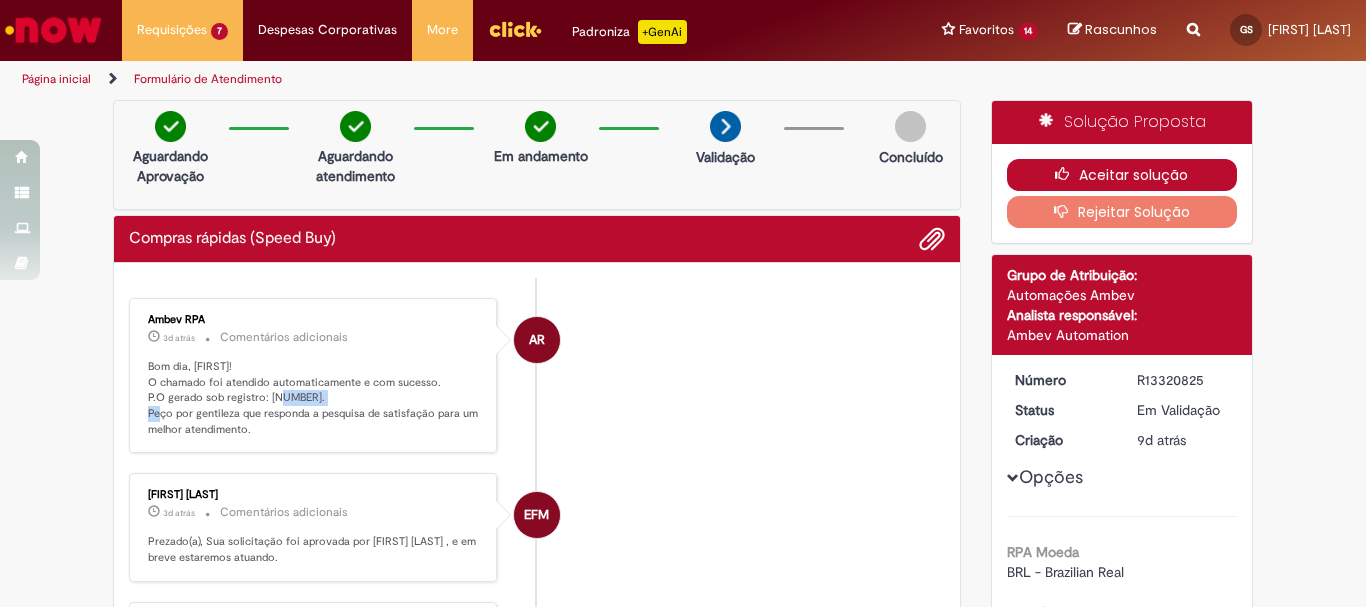 click on "Aceitar solução" at bounding box center (1122, 175) 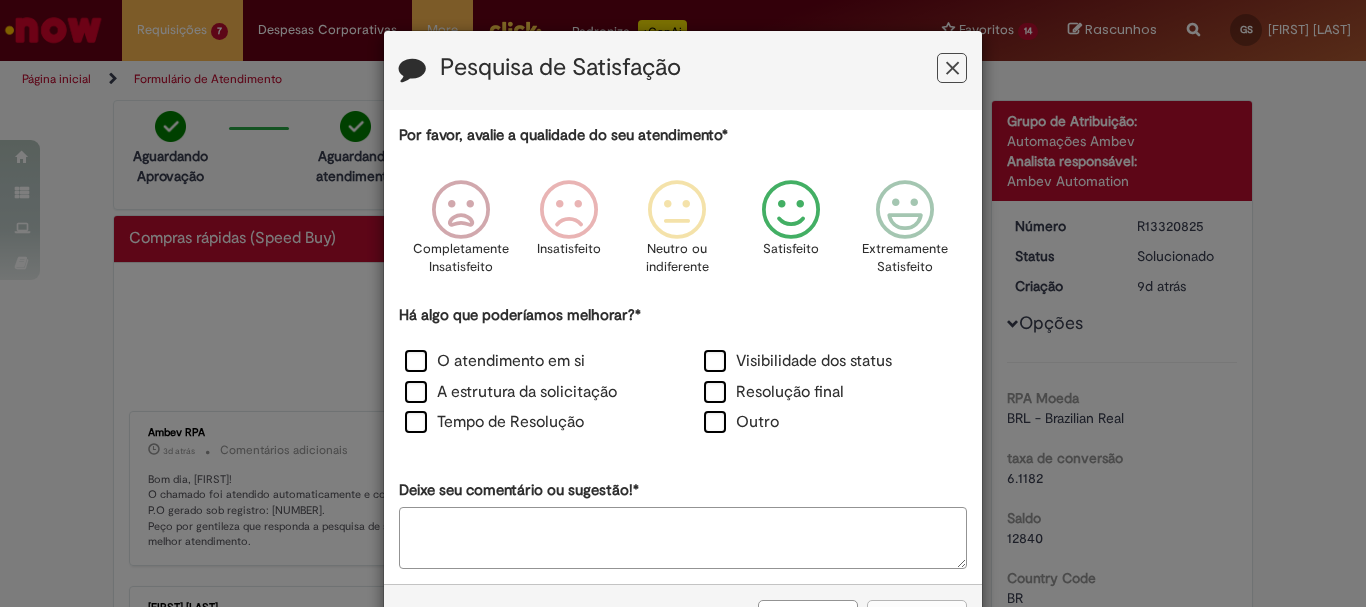 click at bounding box center (791, 210) 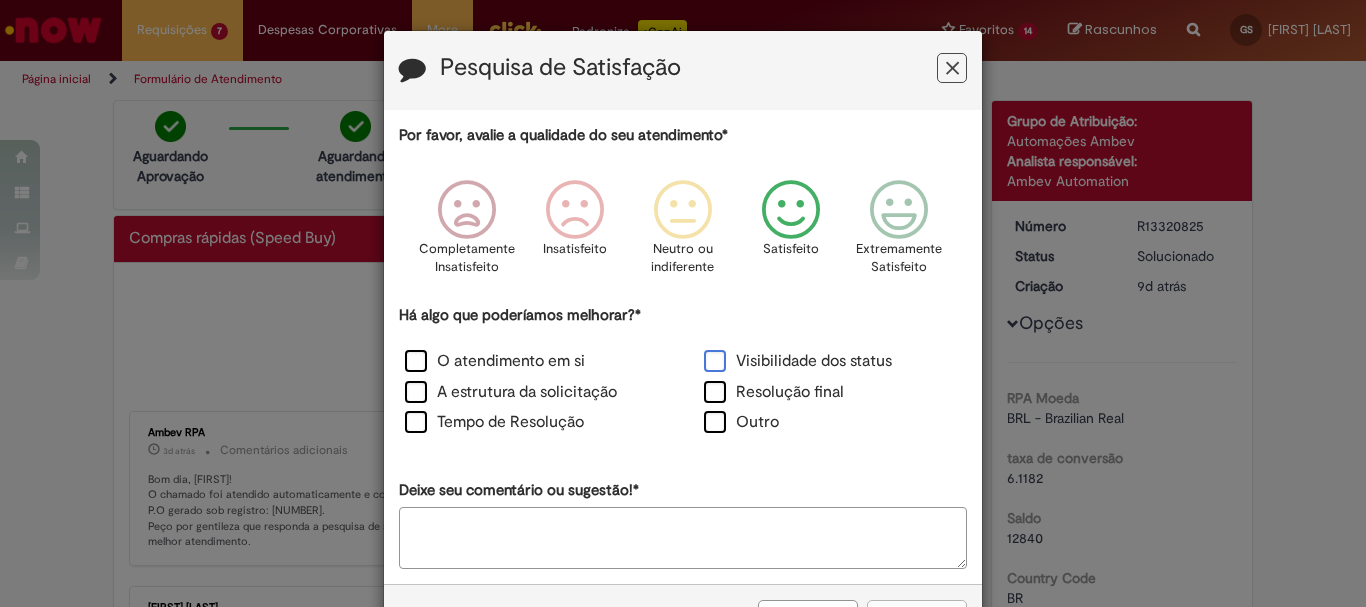 click on "Visibilidade dos status" at bounding box center [798, 361] 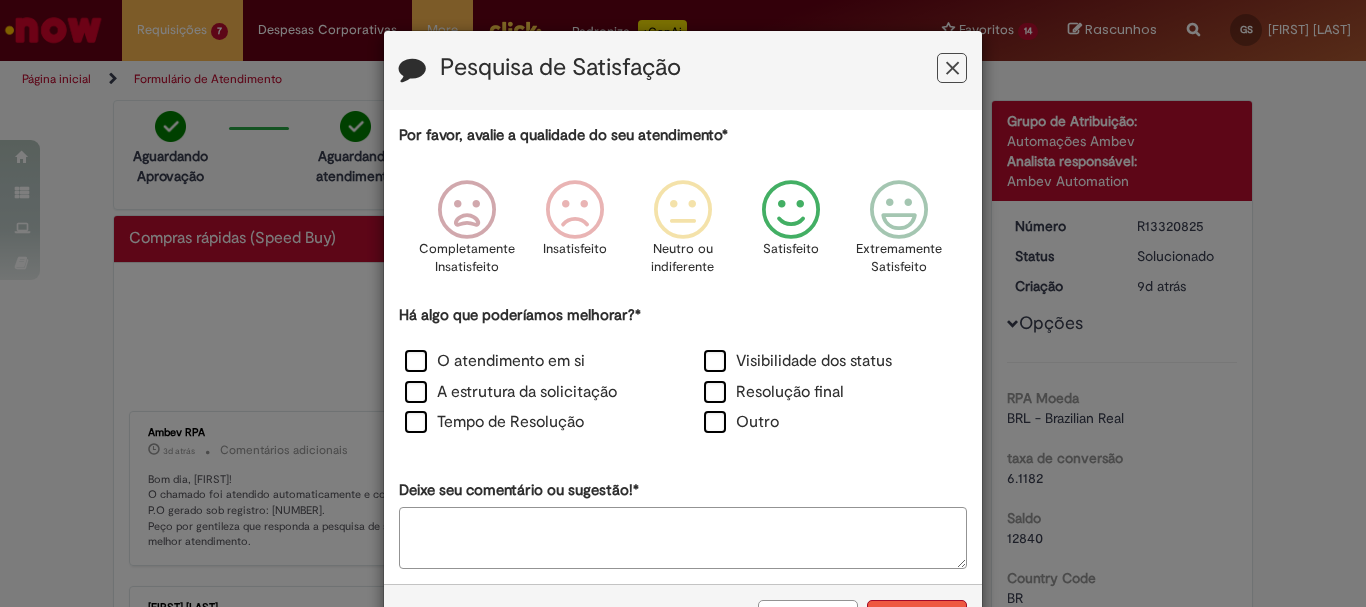 click on "Enviar" at bounding box center [917, 617] 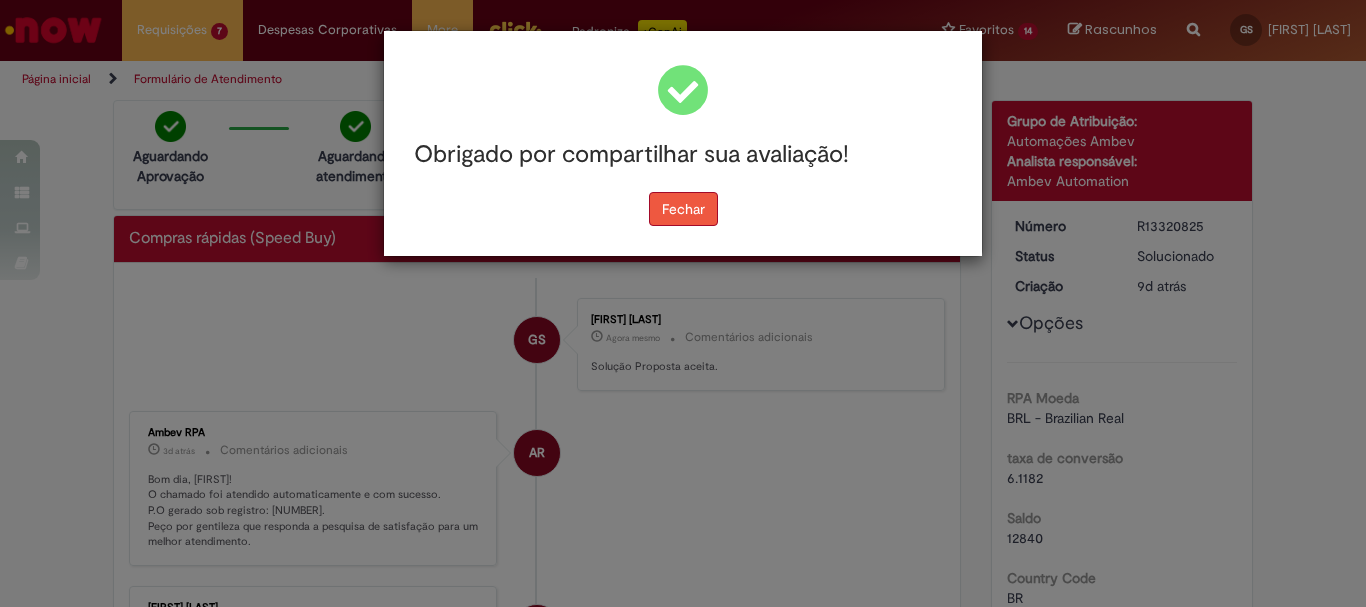 click on "Fechar" at bounding box center (683, 209) 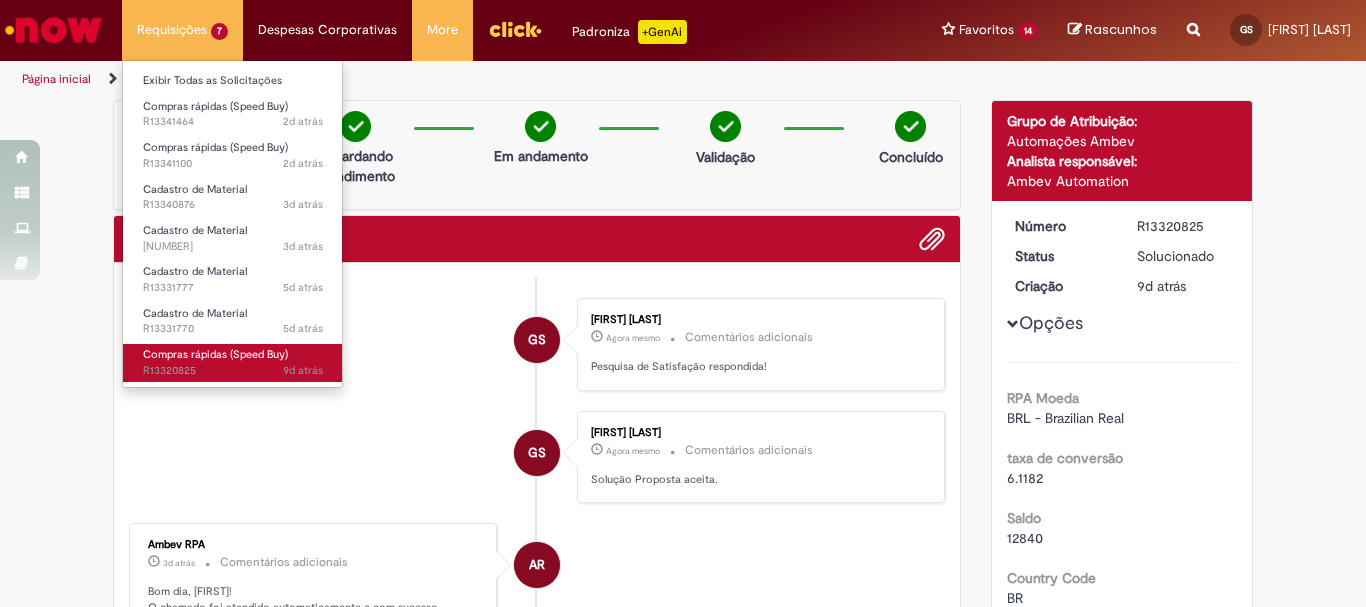 click on "Compras rápidas (Speed Buy)" at bounding box center [215, 354] 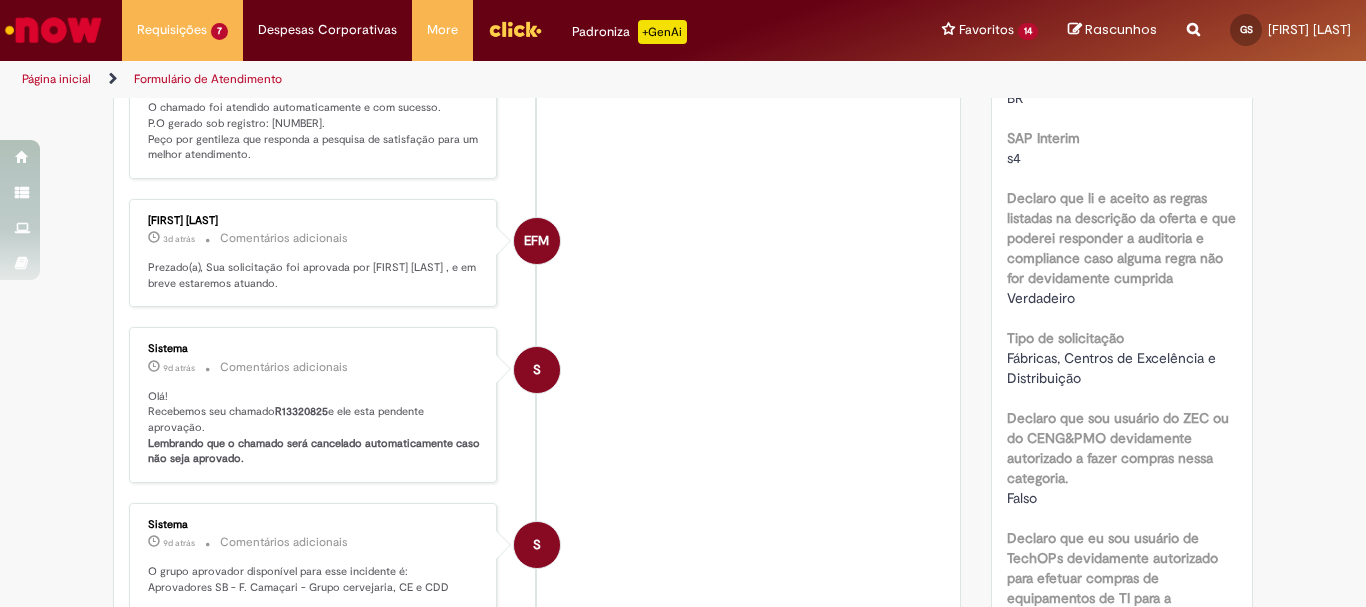 scroll, scrollTop: 100, scrollLeft: 0, axis: vertical 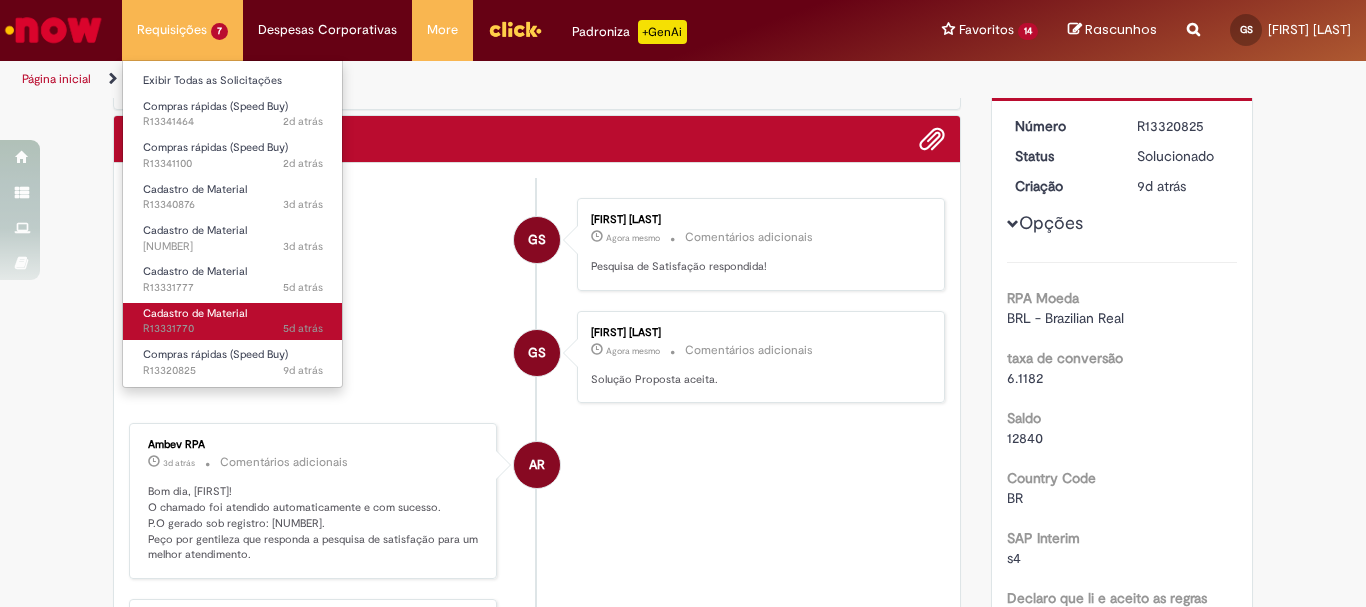 click on "Cadastro de Material" at bounding box center (195, 313) 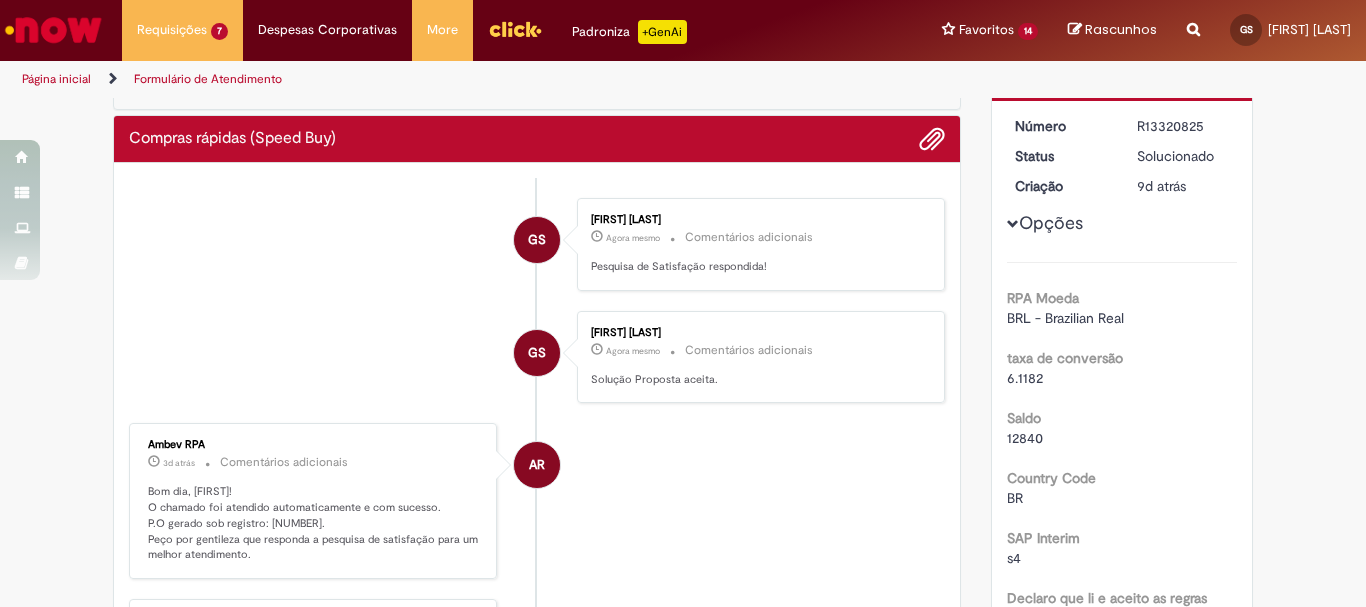 scroll, scrollTop: 0, scrollLeft: 0, axis: both 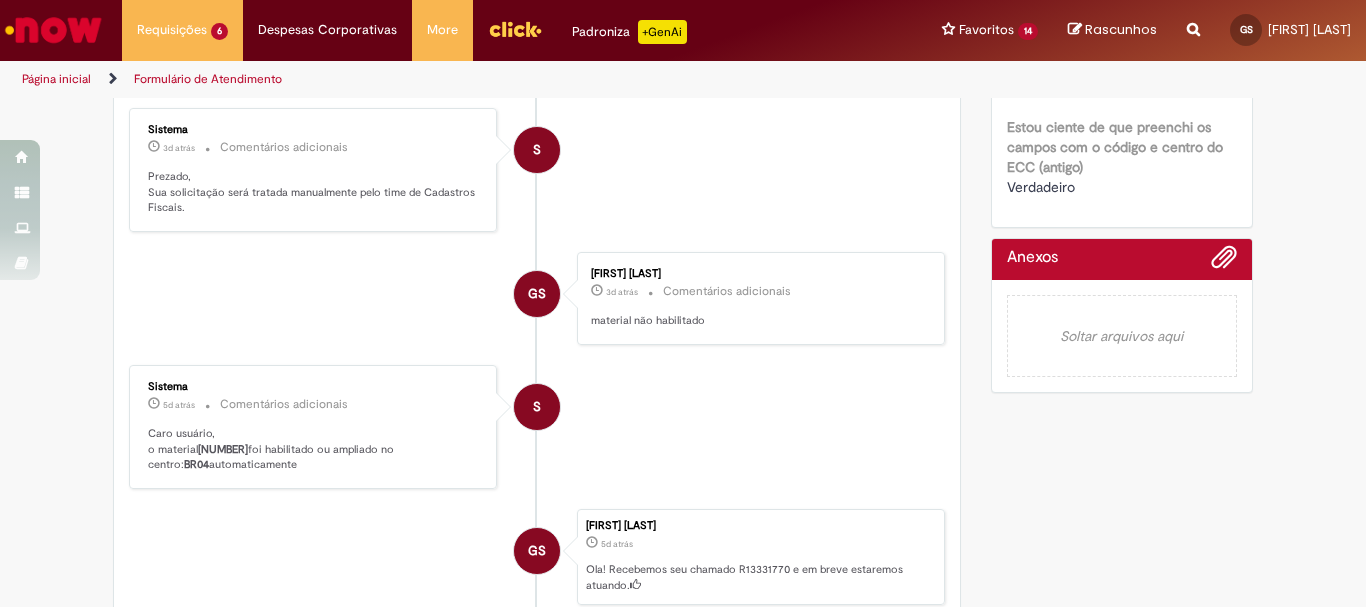 click on "[NUMBER]" at bounding box center (223, 449) 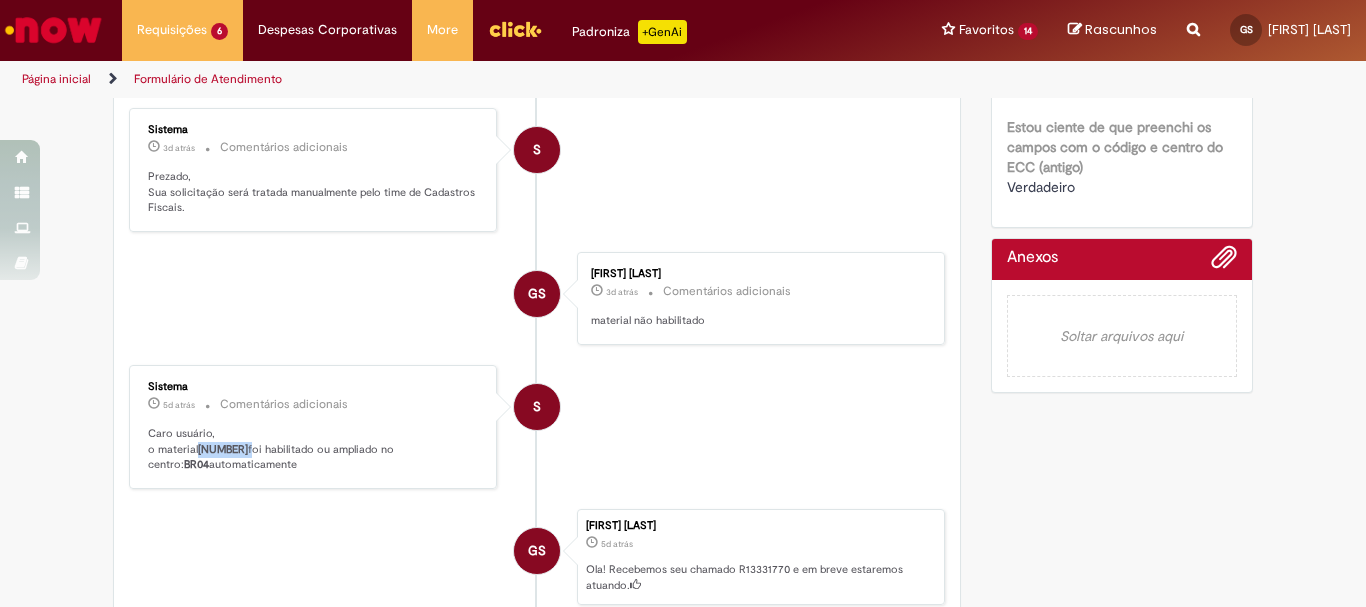 click on "[NUMBER]" at bounding box center [223, 449] 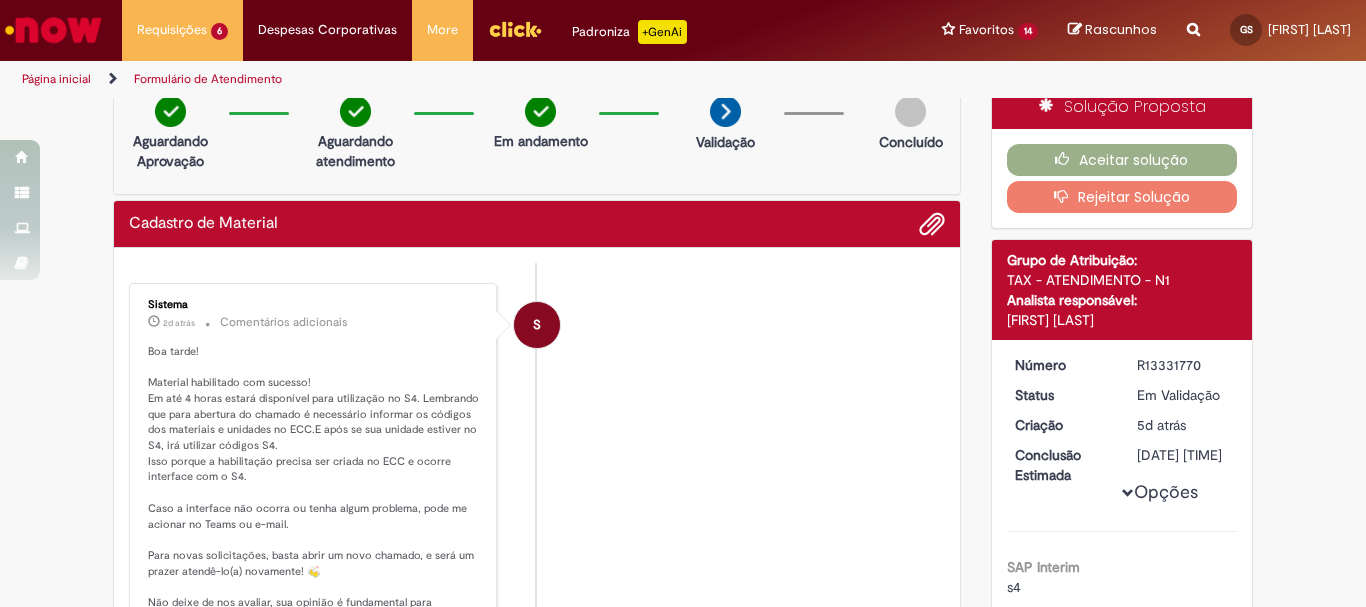 scroll, scrollTop: 0, scrollLeft: 0, axis: both 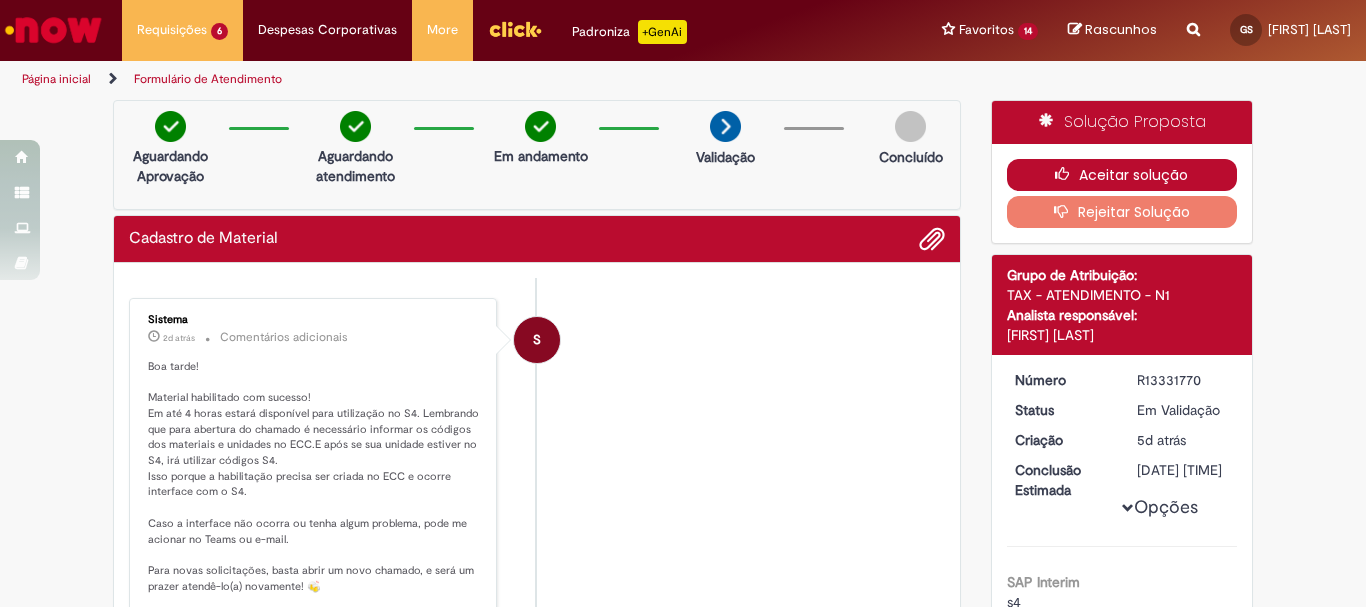 click on "Aceitar solução" at bounding box center (1122, 175) 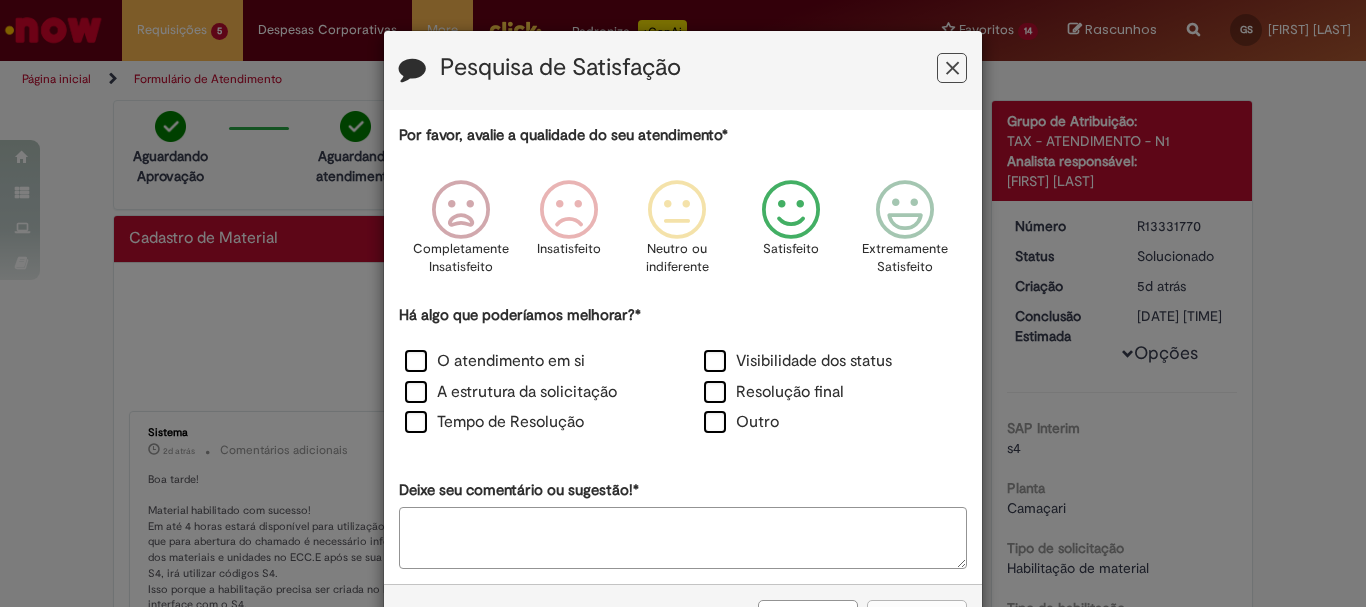 click at bounding box center [791, 210] 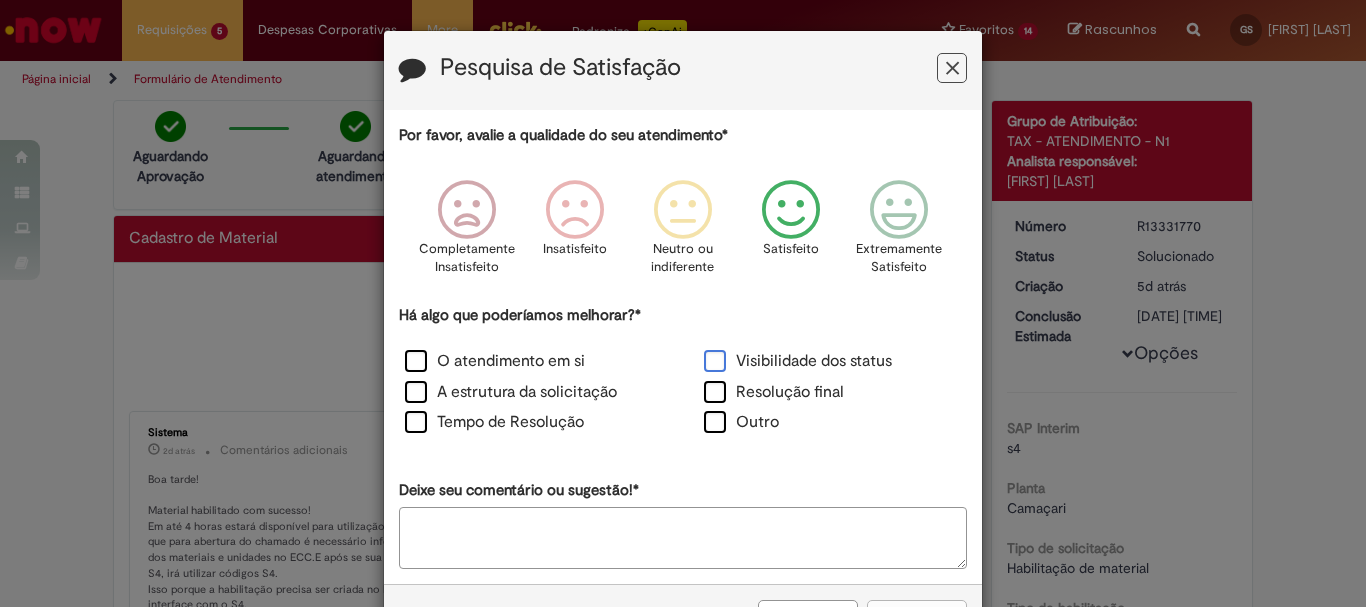 click on "Visibilidade dos status" at bounding box center [798, 361] 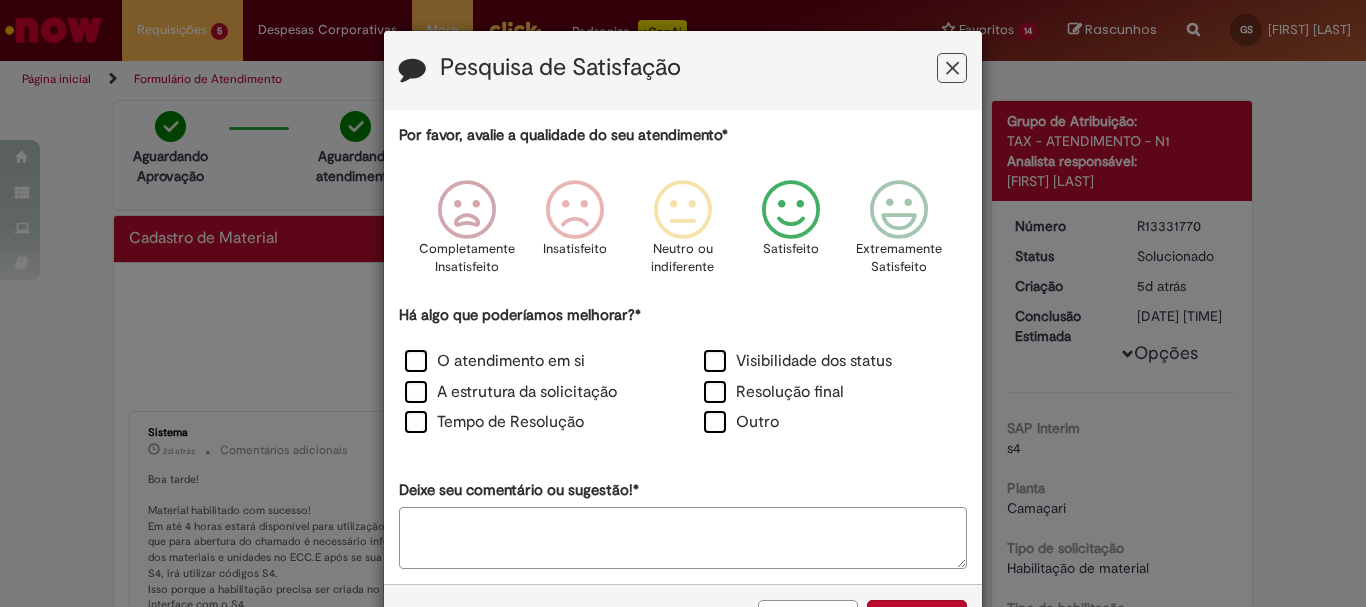 click on "Cancelar   Enviar" at bounding box center [683, 616] 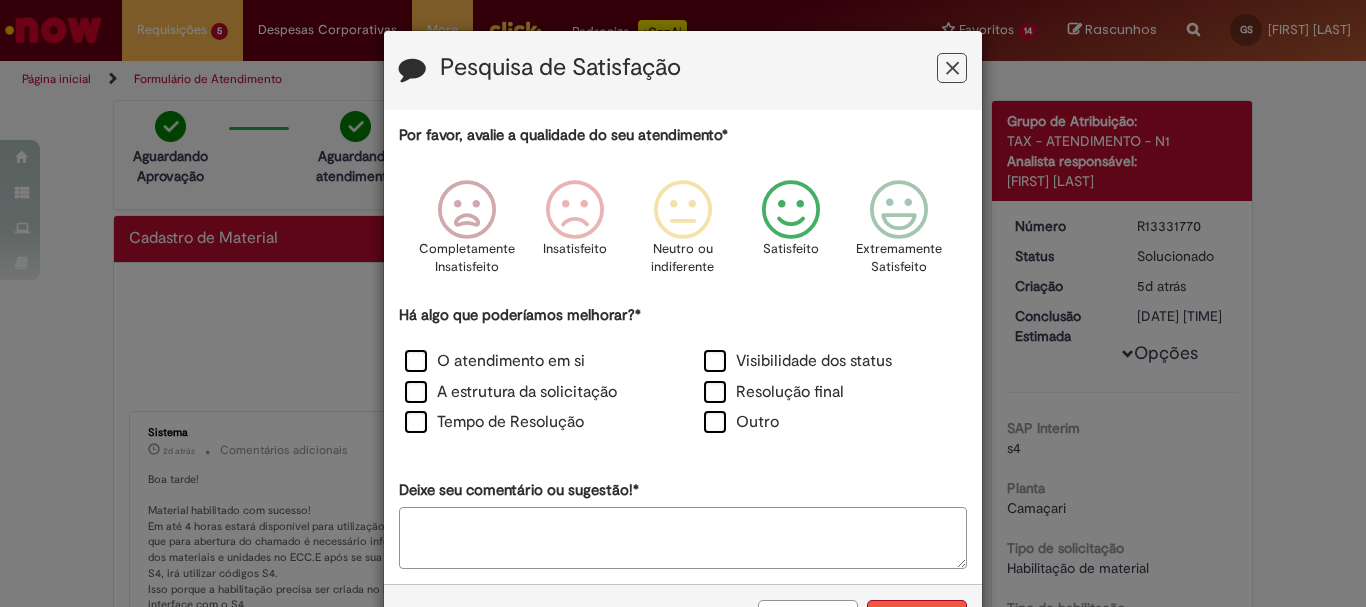 click on "Enviar" at bounding box center (917, 617) 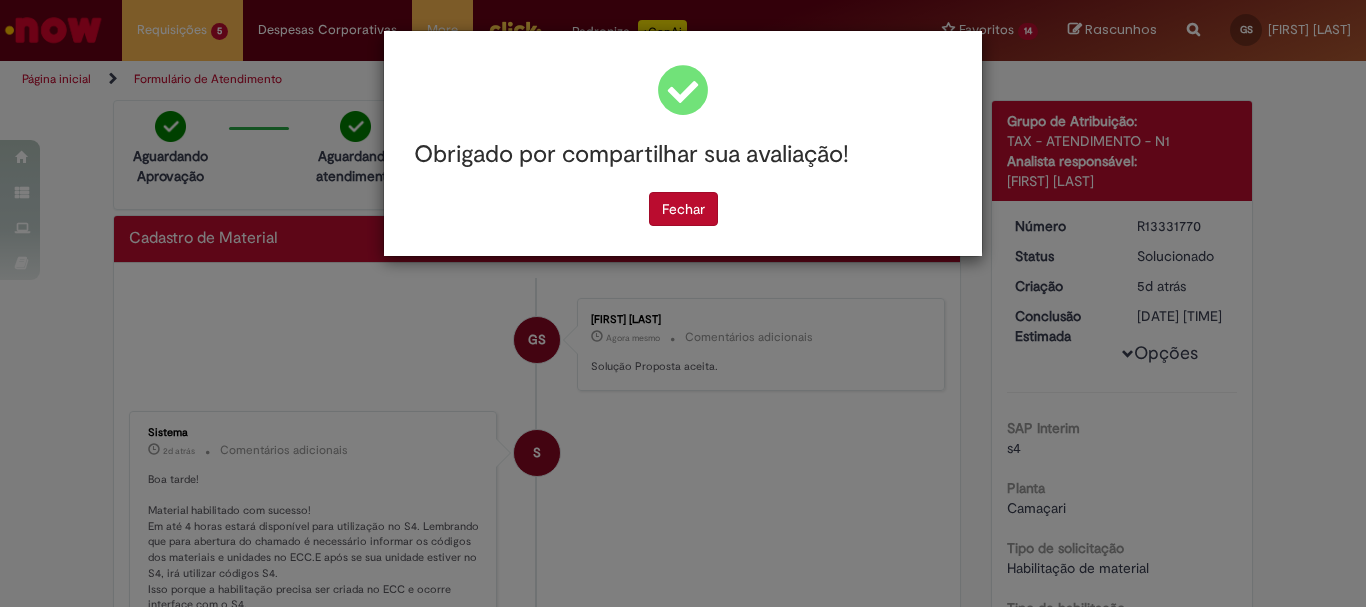 scroll, scrollTop: 0, scrollLeft: 0, axis: both 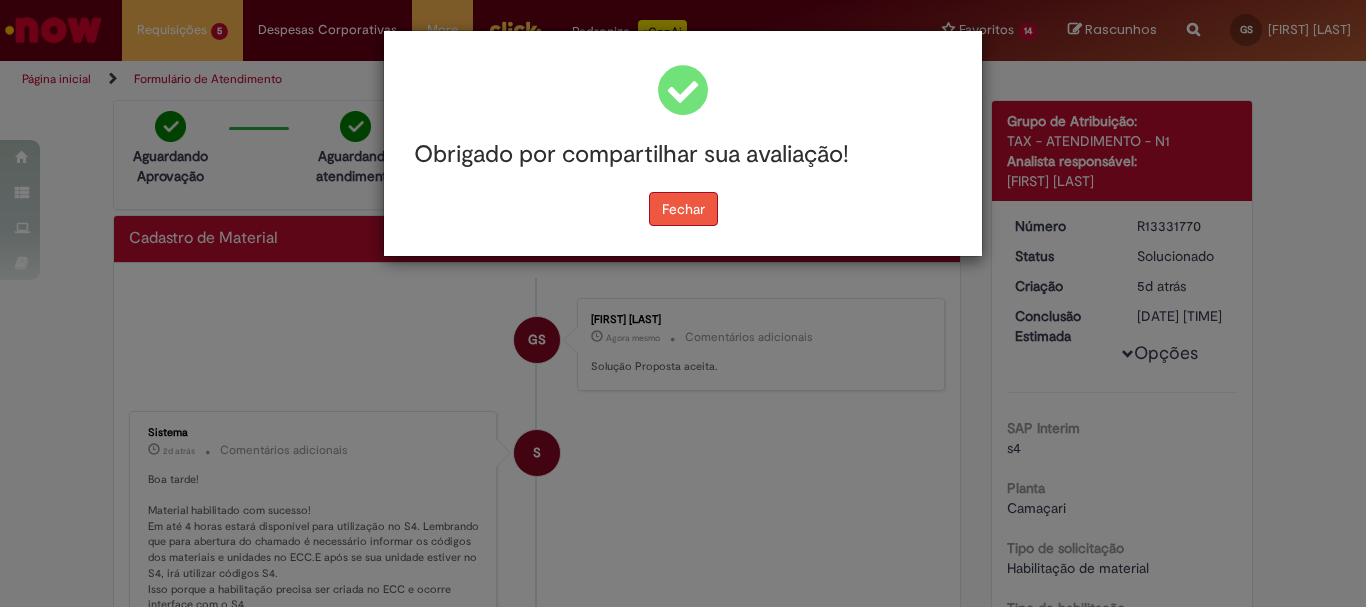 click on "Fechar" at bounding box center [683, 209] 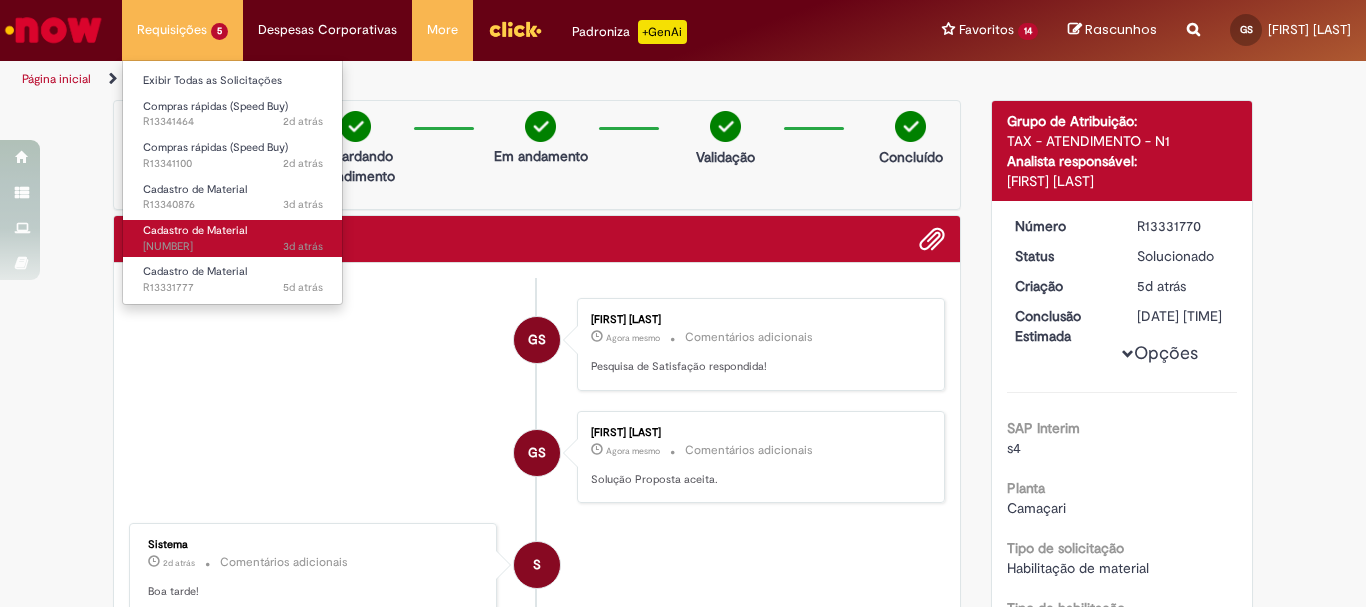 click on "Cadastro de Material" at bounding box center [195, 230] 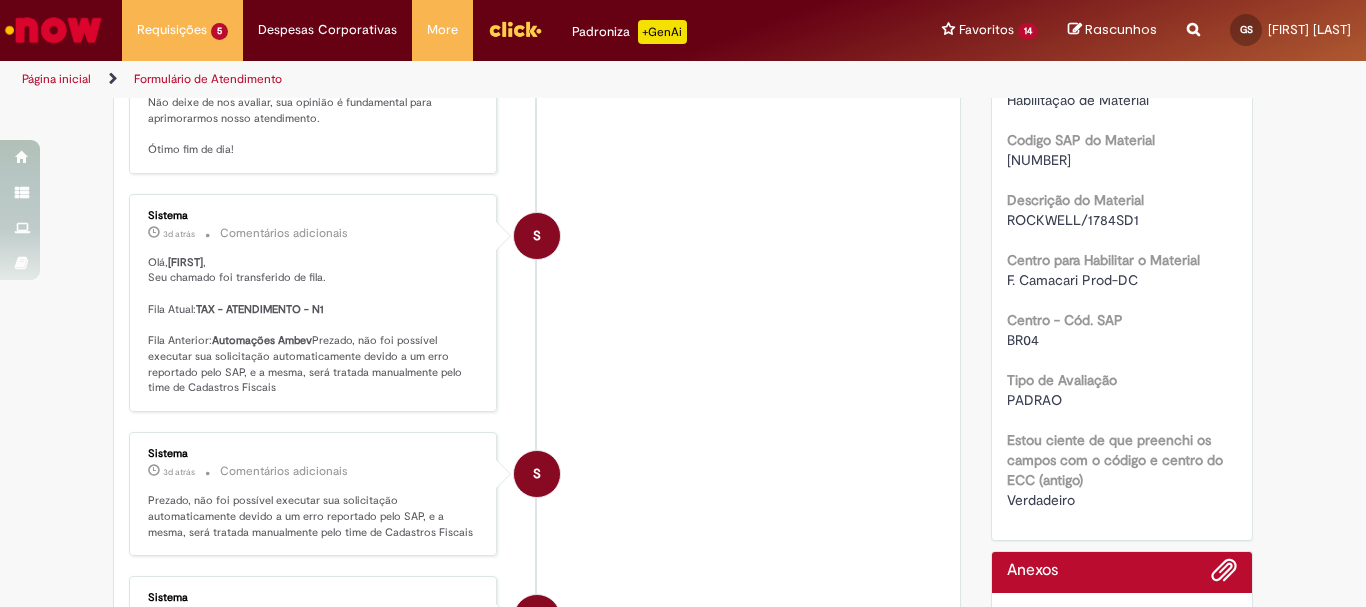 scroll, scrollTop: 562, scrollLeft: 0, axis: vertical 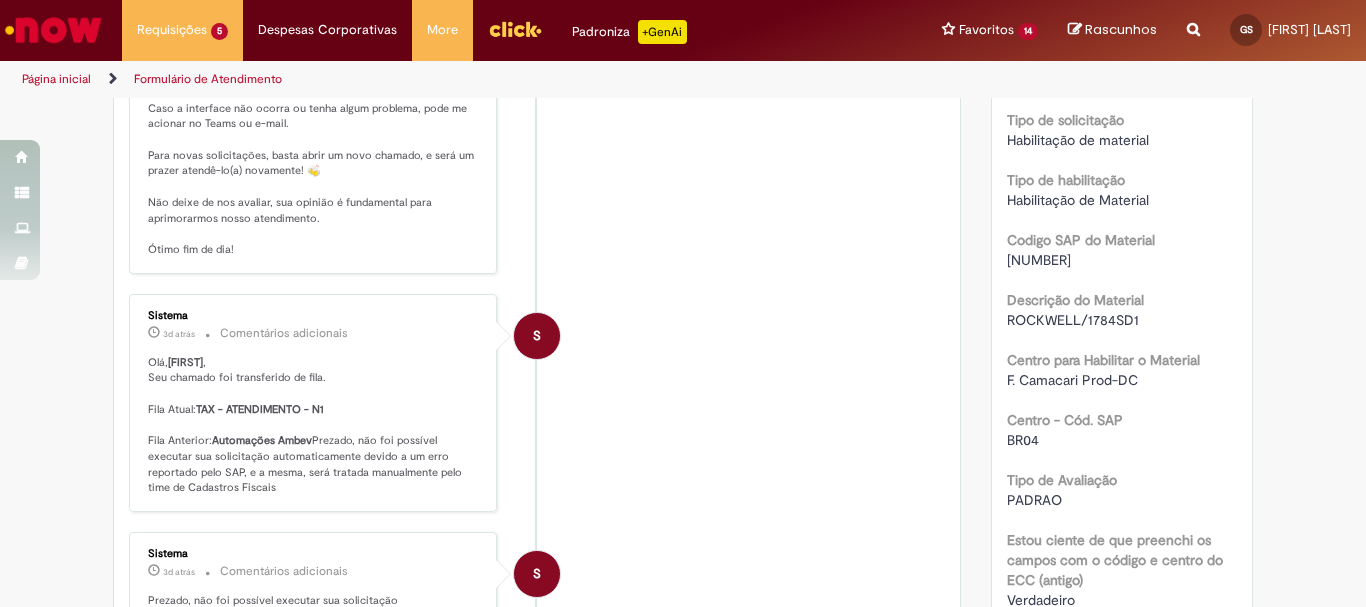 click on "[NUMBER]" at bounding box center (1039, 260) 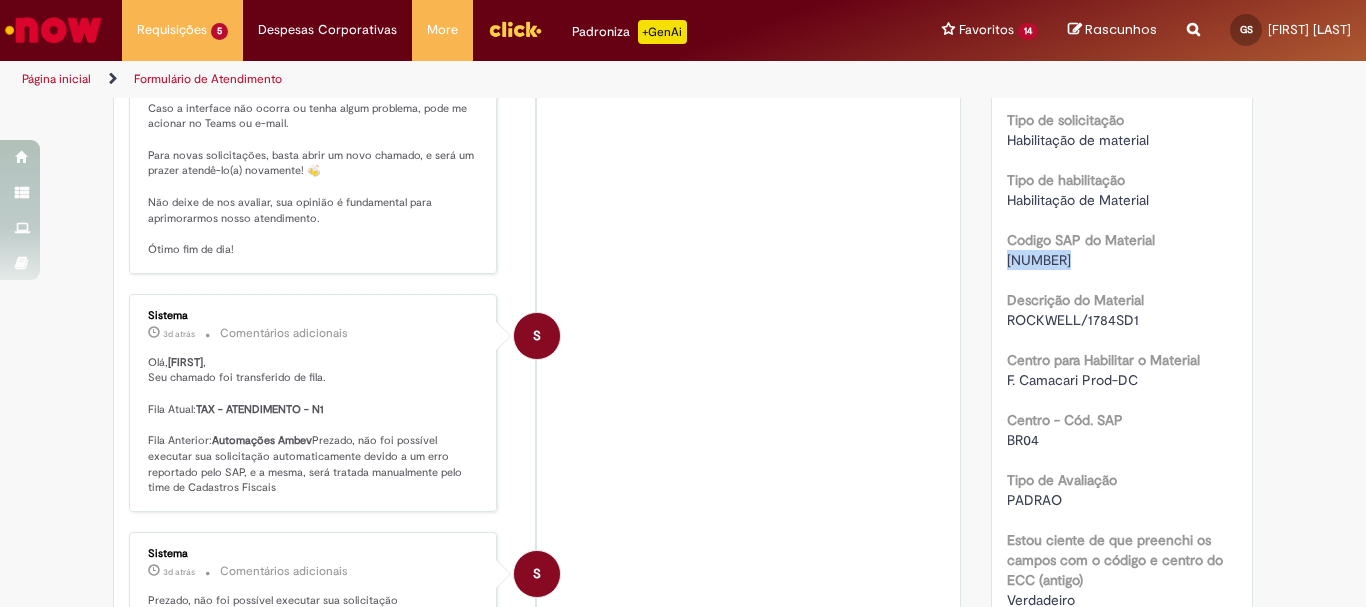 click on "[NUMBER]" at bounding box center (1039, 260) 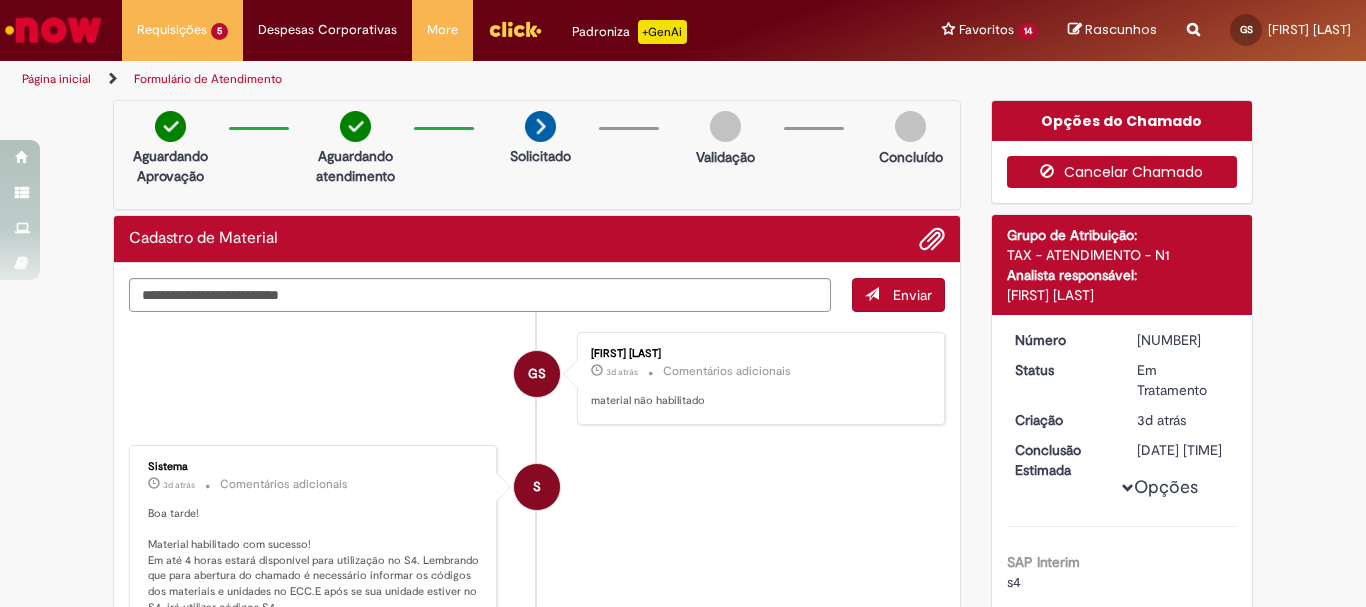 click on "Cancelar Chamado" at bounding box center [1122, 172] 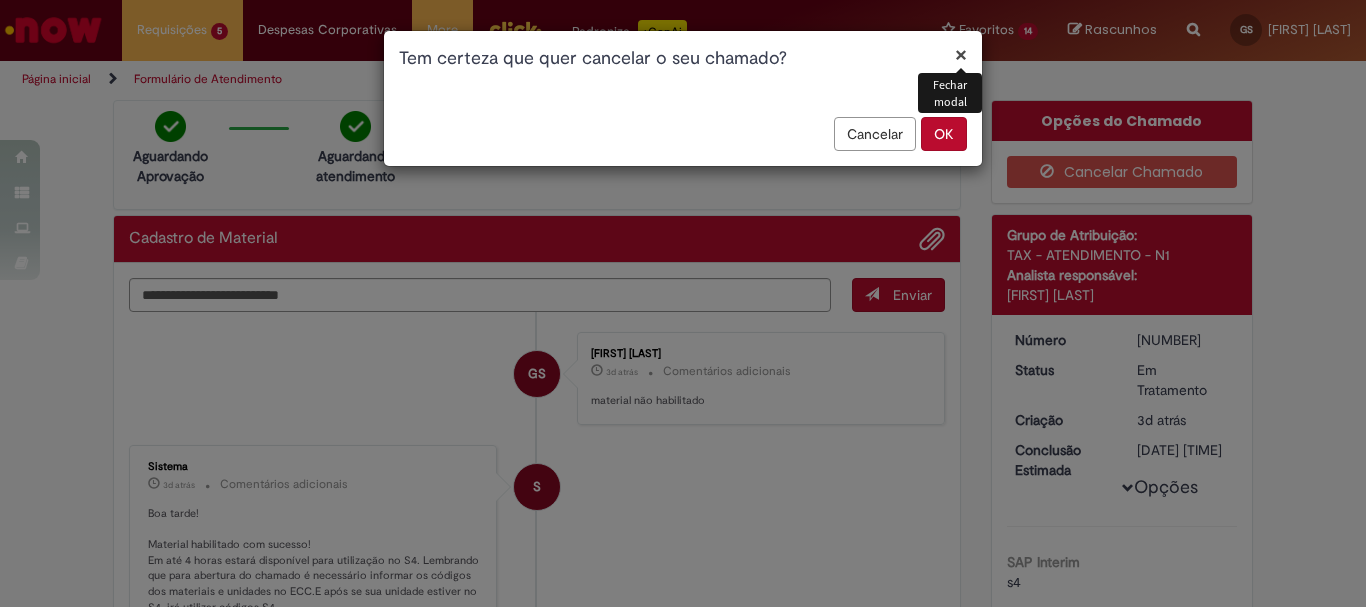 click on "OK" at bounding box center (944, 134) 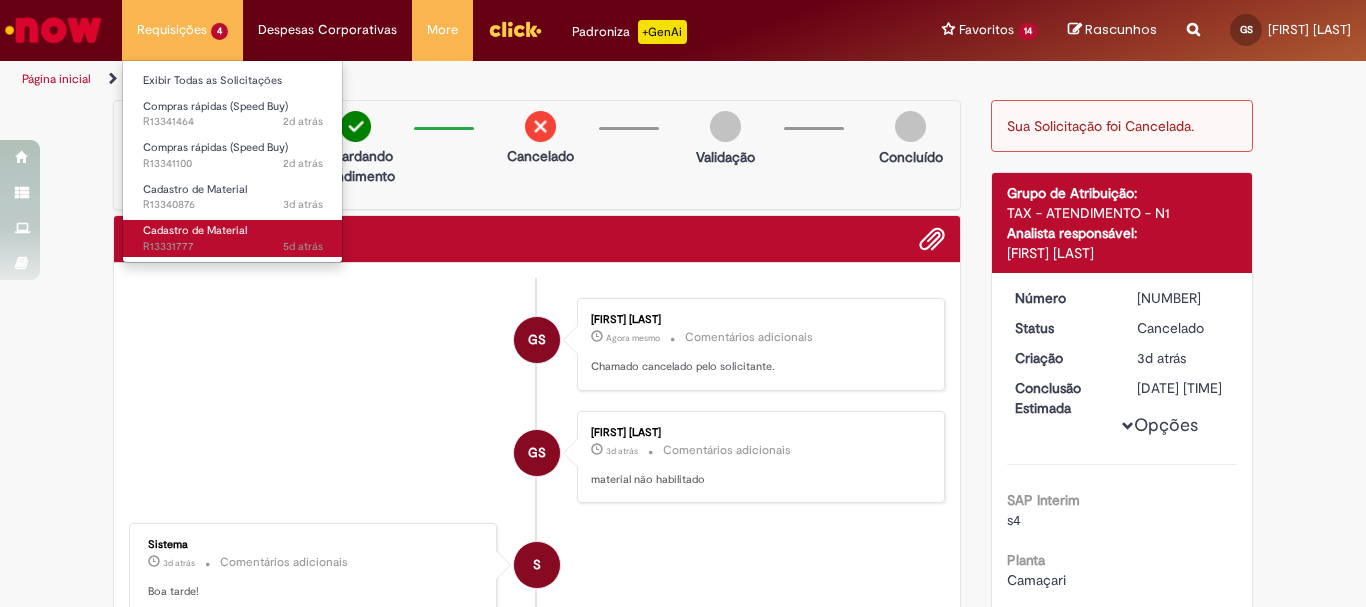 click on "Cadastro de Material" at bounding box center (195, 230) 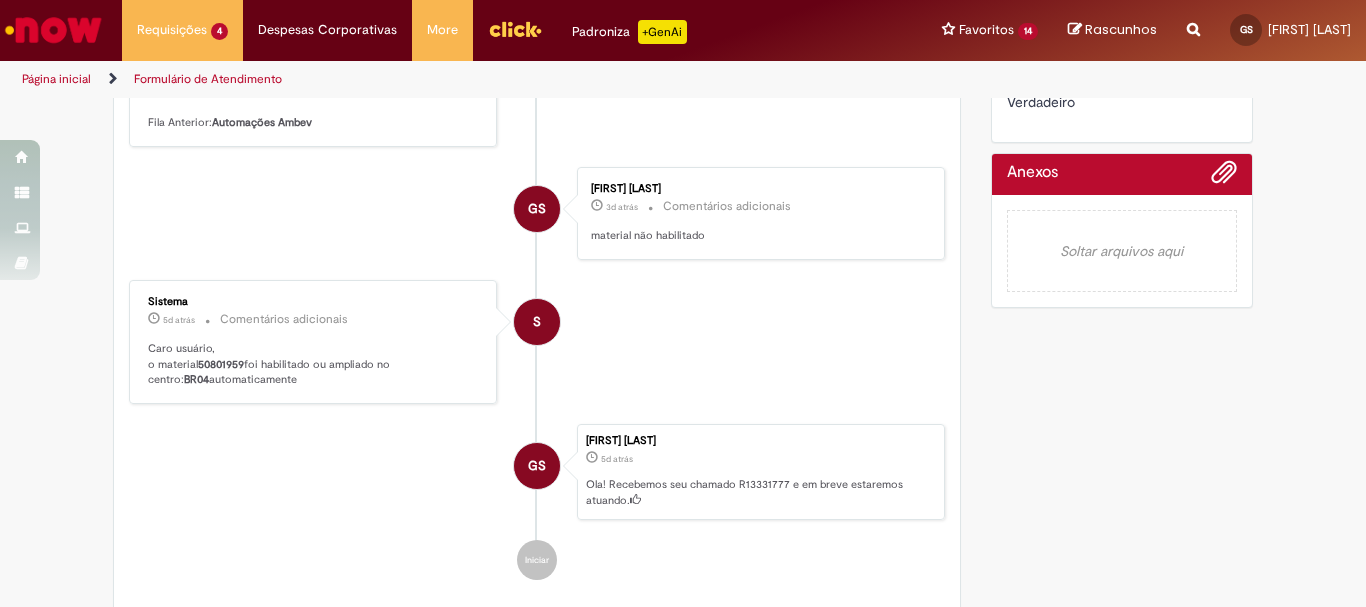 scroll, scrollTop: 800, scrollLeft: 0, axis: vertical 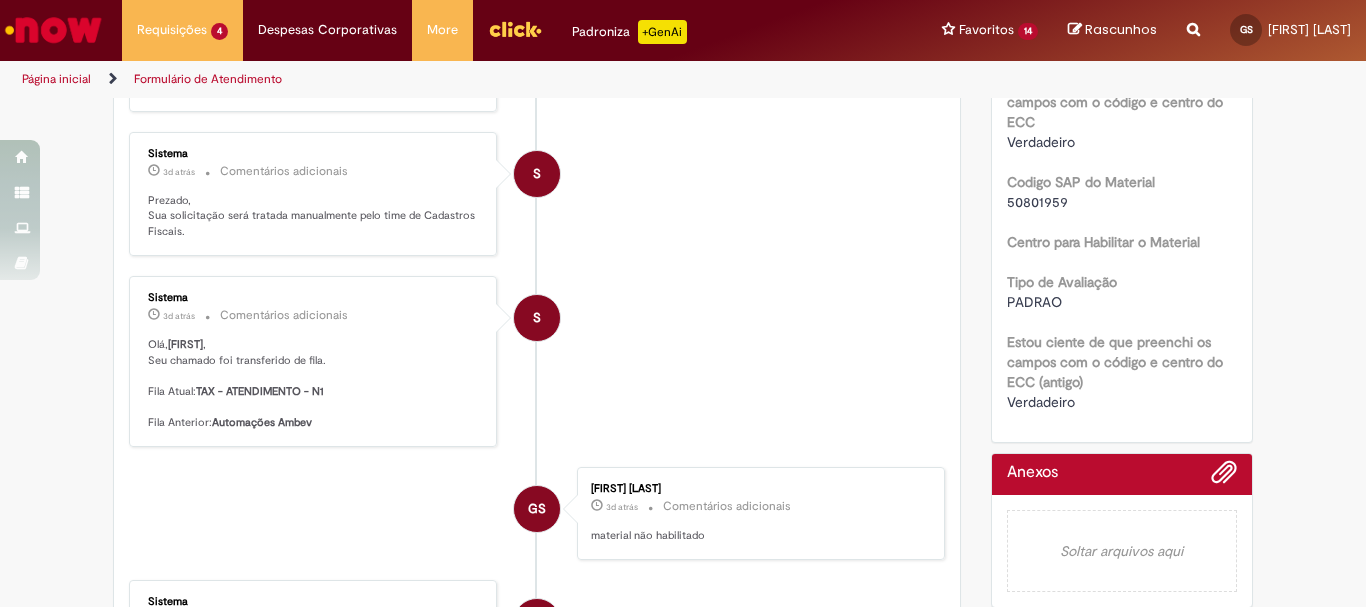 click on "50801959" at bounding box center (1037, 202) 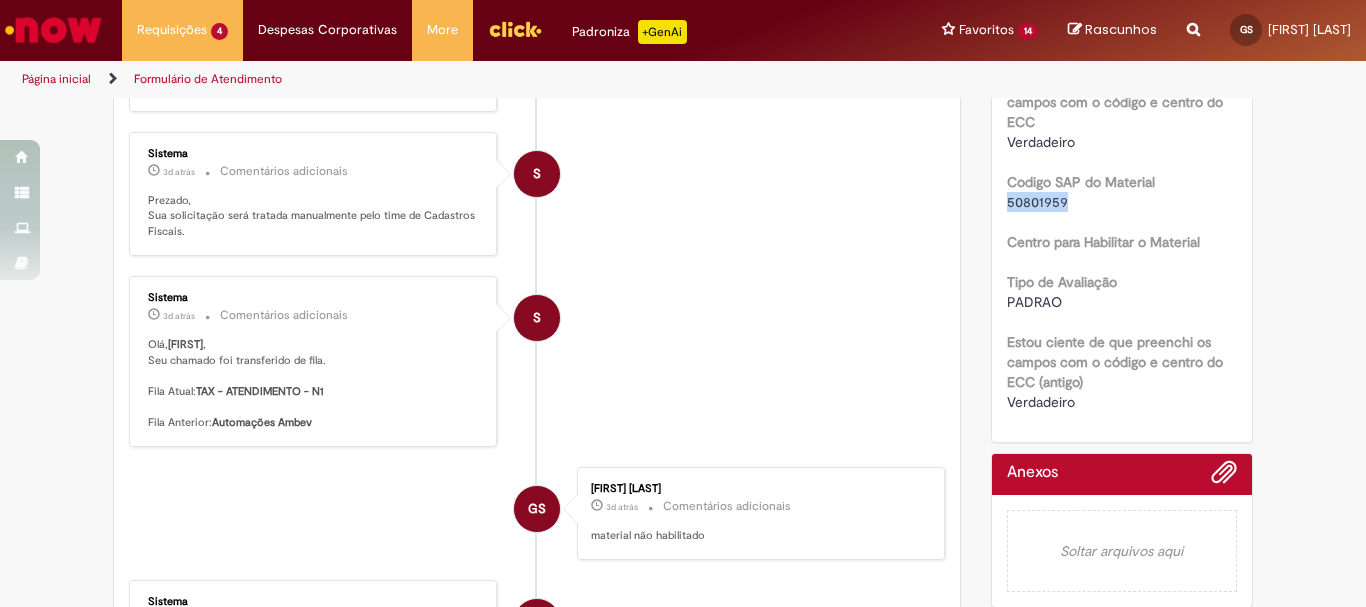 click on "50801959" at bounding box center (1037, 202) 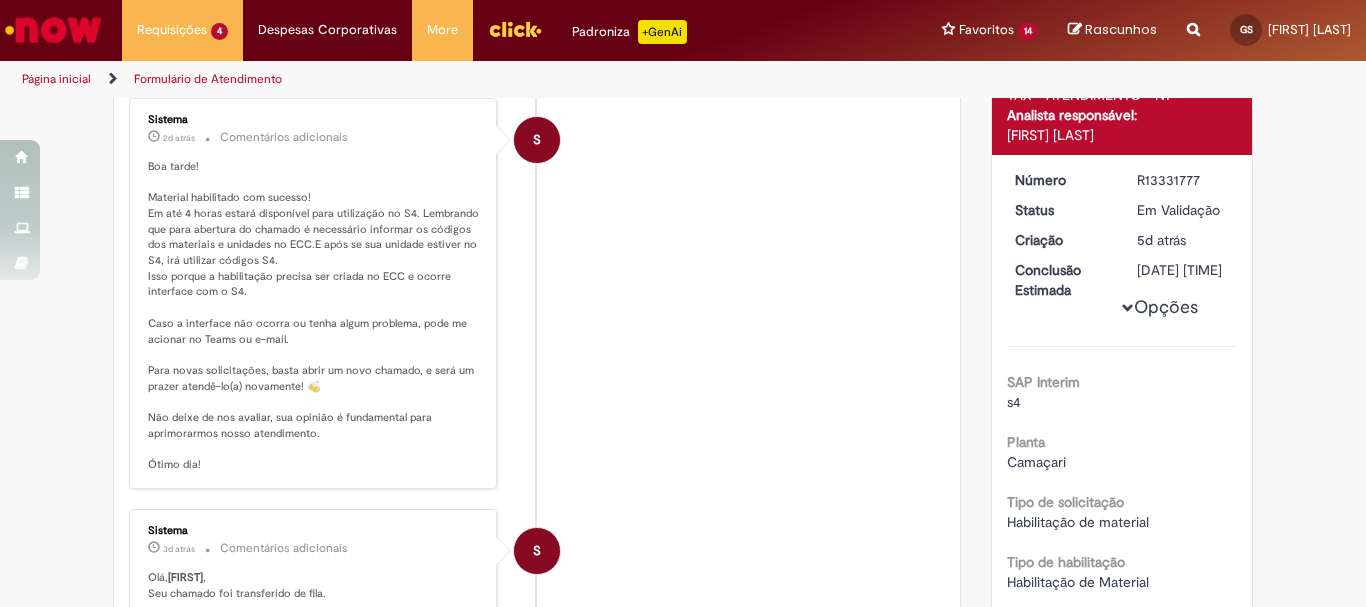 scroll, scrollTop: 0, scrollLeft: 0, axis: both 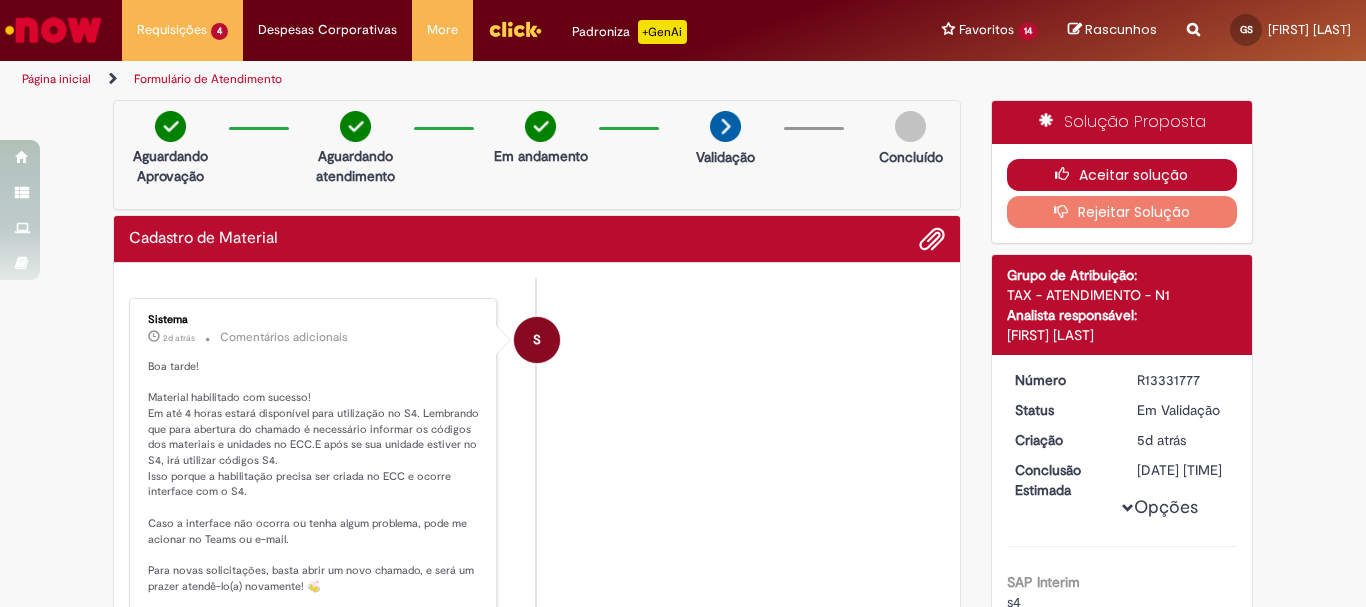click on "Aceitar solução" at bounding box center [1122, 175] 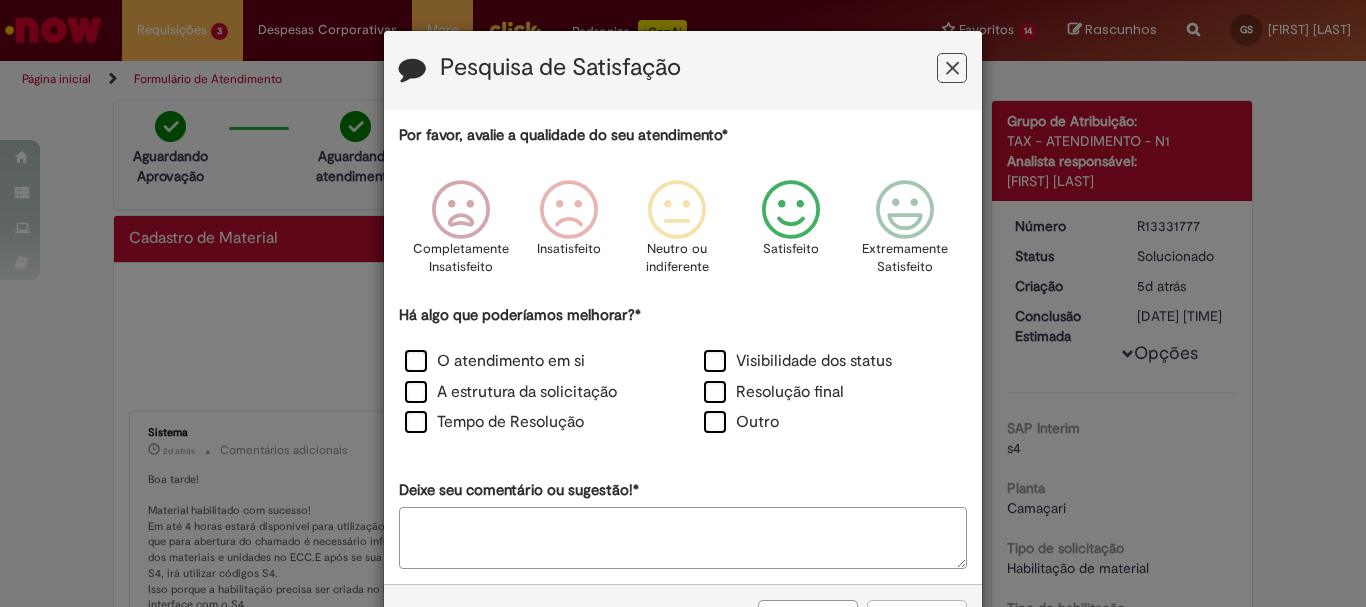 click at bounding box center [791, 210] 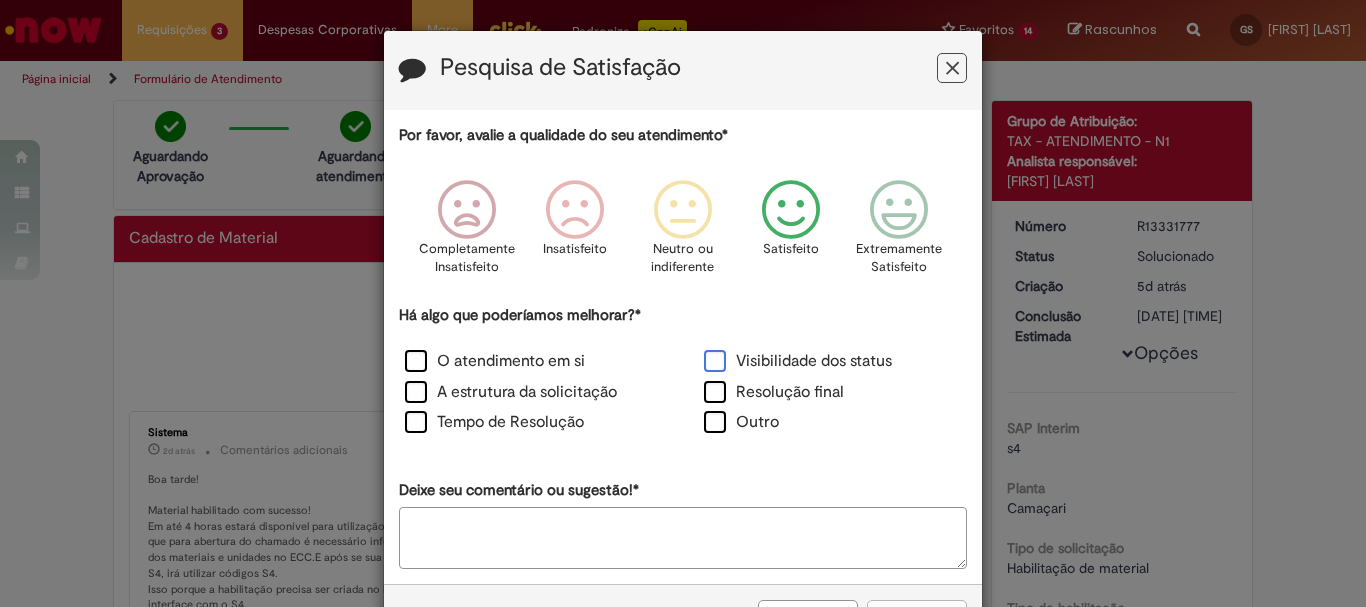 click on "Visibilidade dos status" at bounding box center [798, 361] 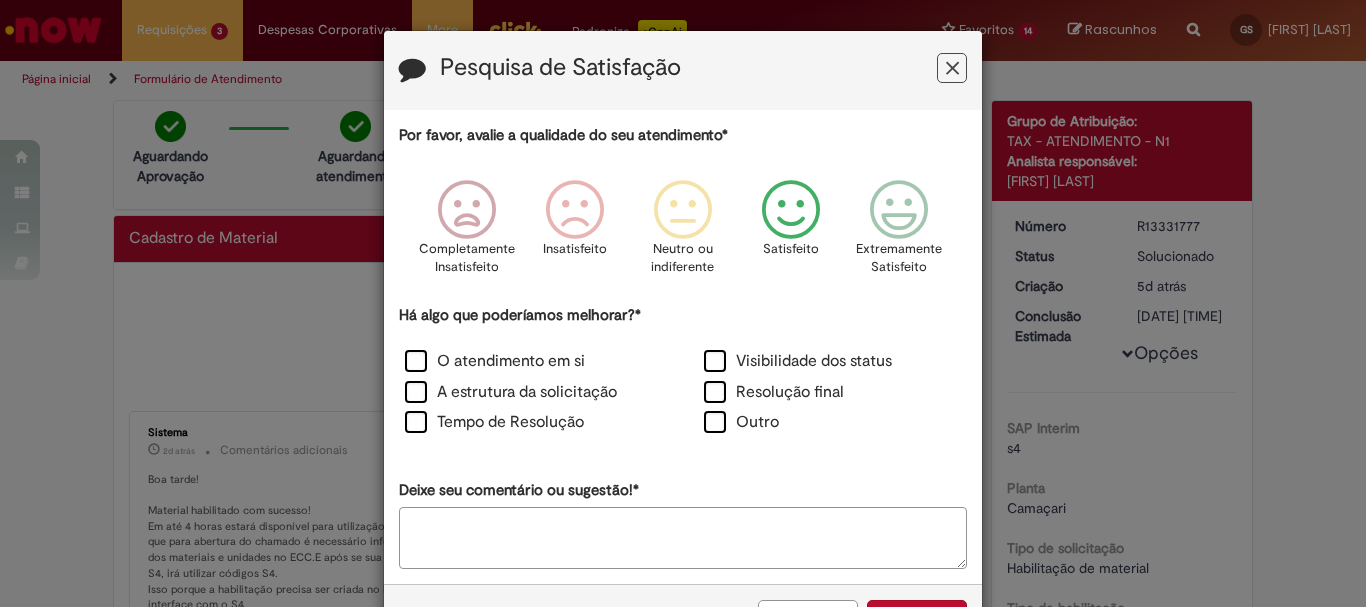 click on "Cancelar   Enviar" at bounding box center [683, 616] 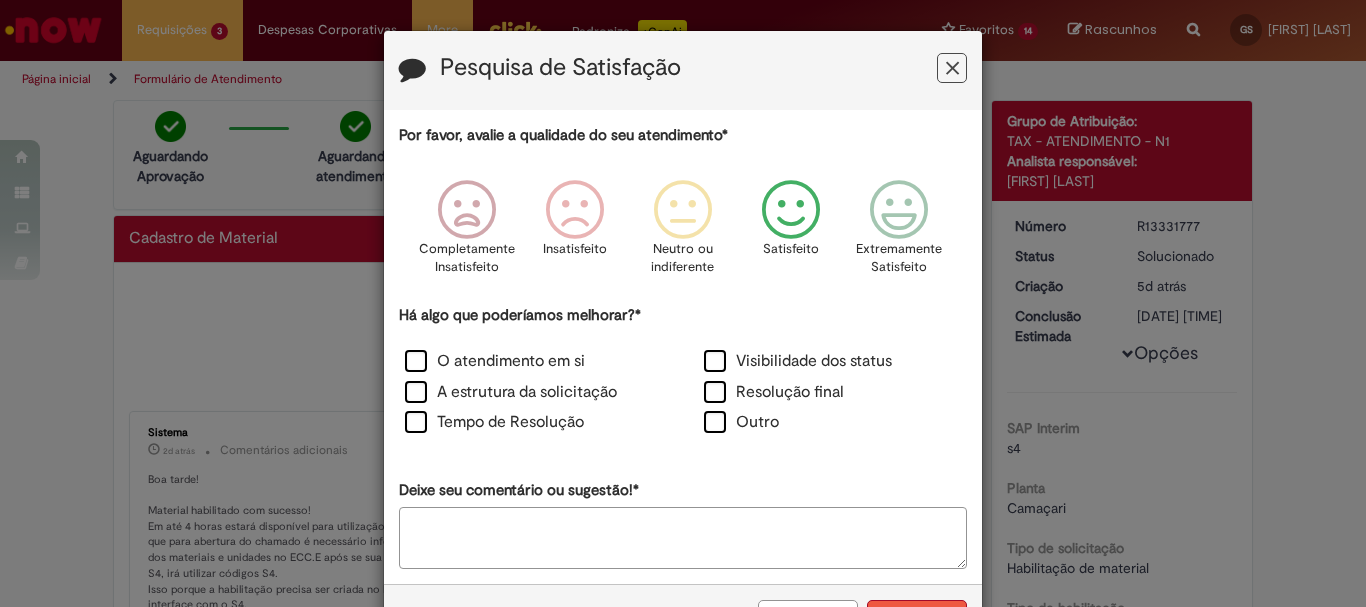 click on "Enviar" at bounding box center (917, 617) 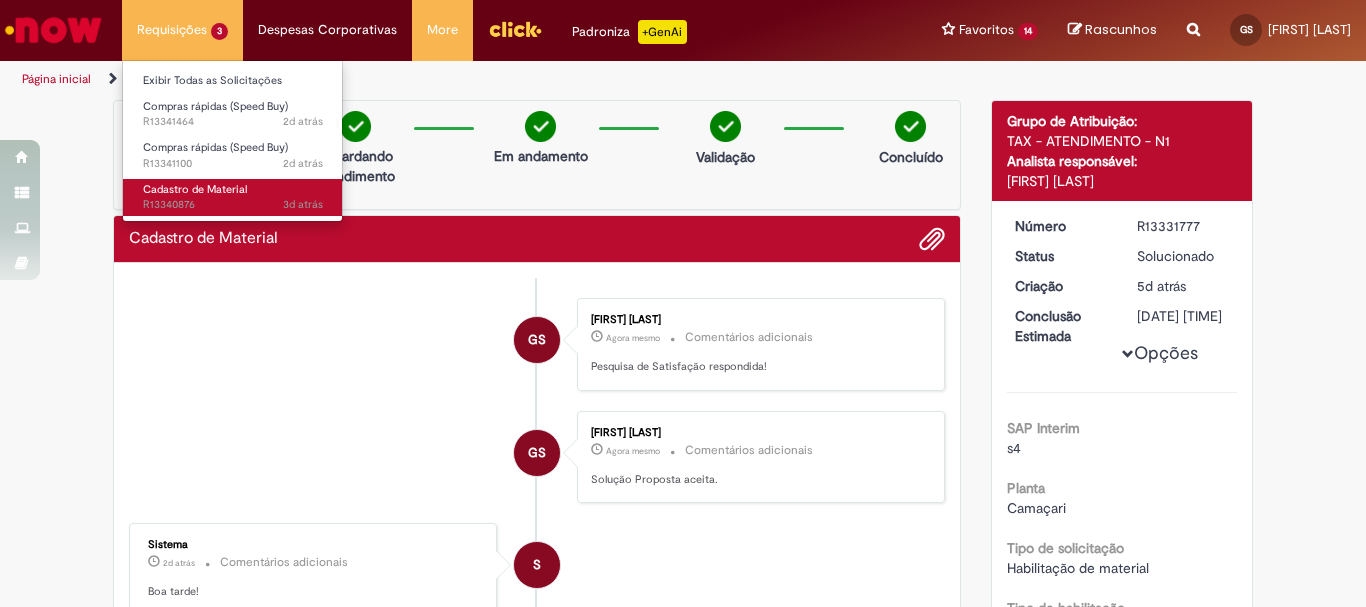 click on "Cadastro de Material" at bounding box center [195, 189] 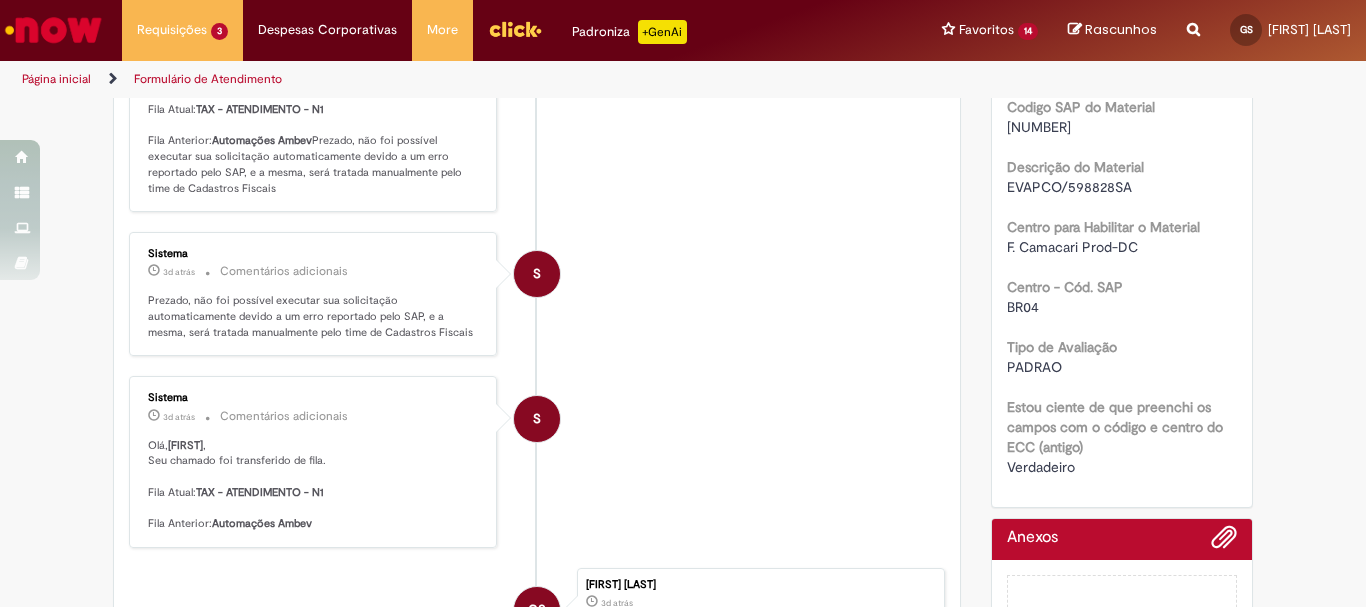 scroll, scrollTop: 615, scrollLeft: 0, axis: vertical 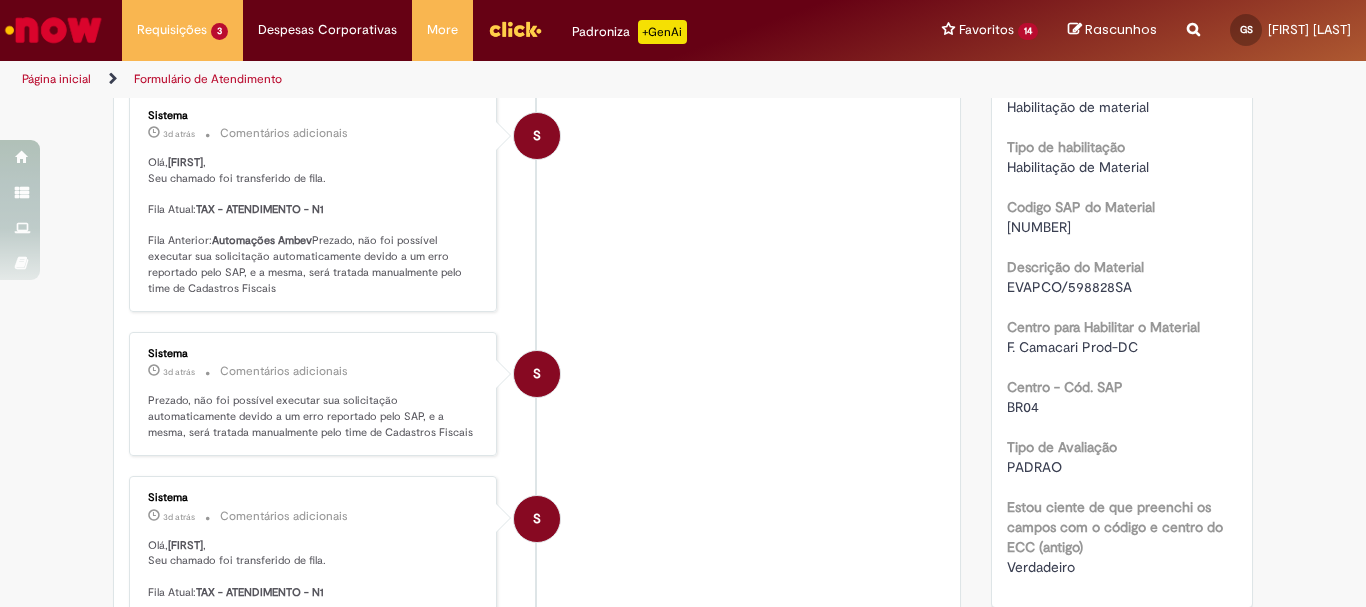 click on "[NUMBER]" at bounding box center (1039, 227) 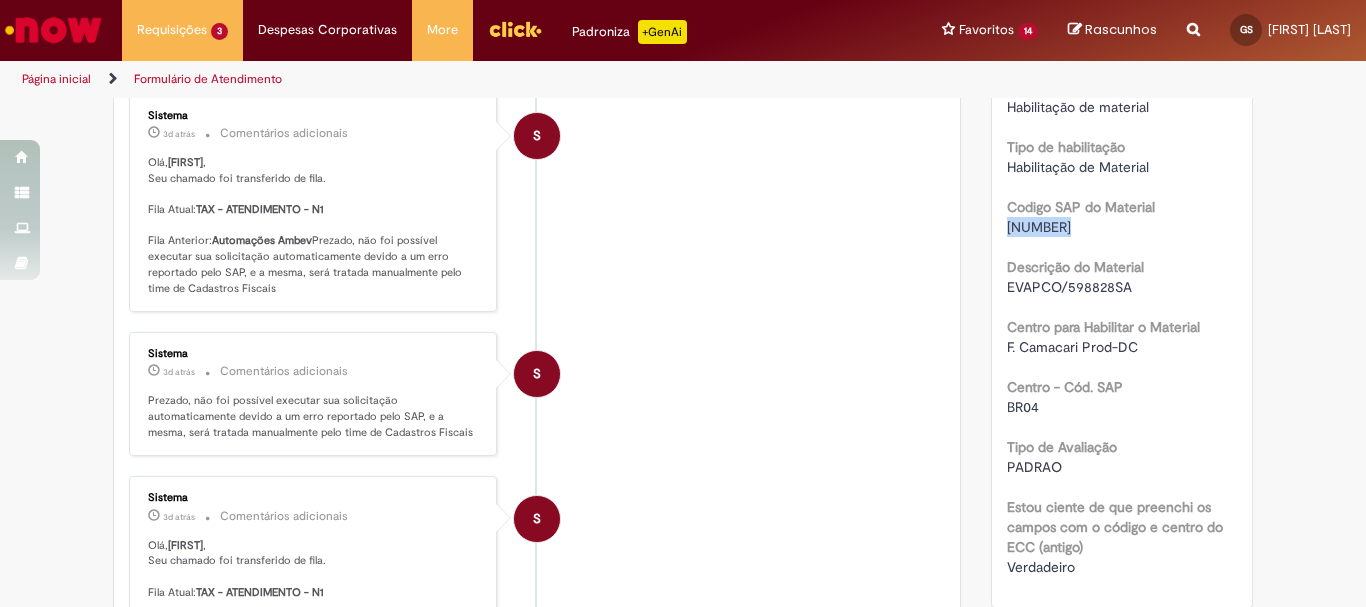 copy on "[NUMBER]" 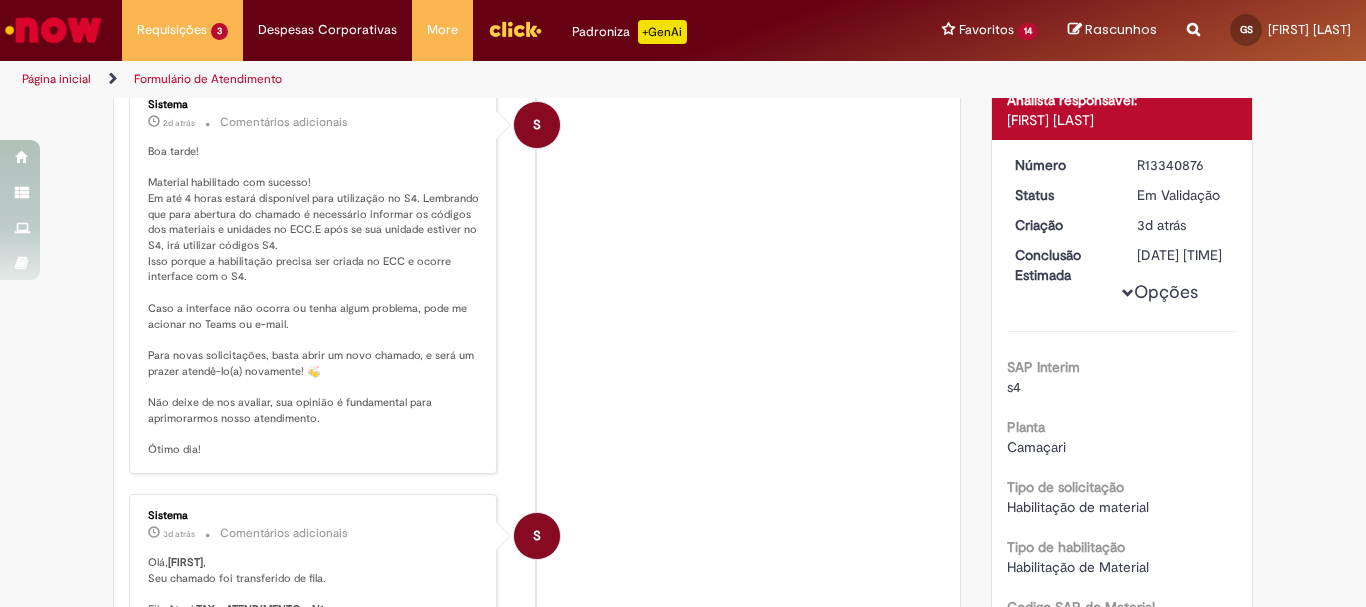 scroll, scrollTop: 0, scrollLeft: 0, axis: both 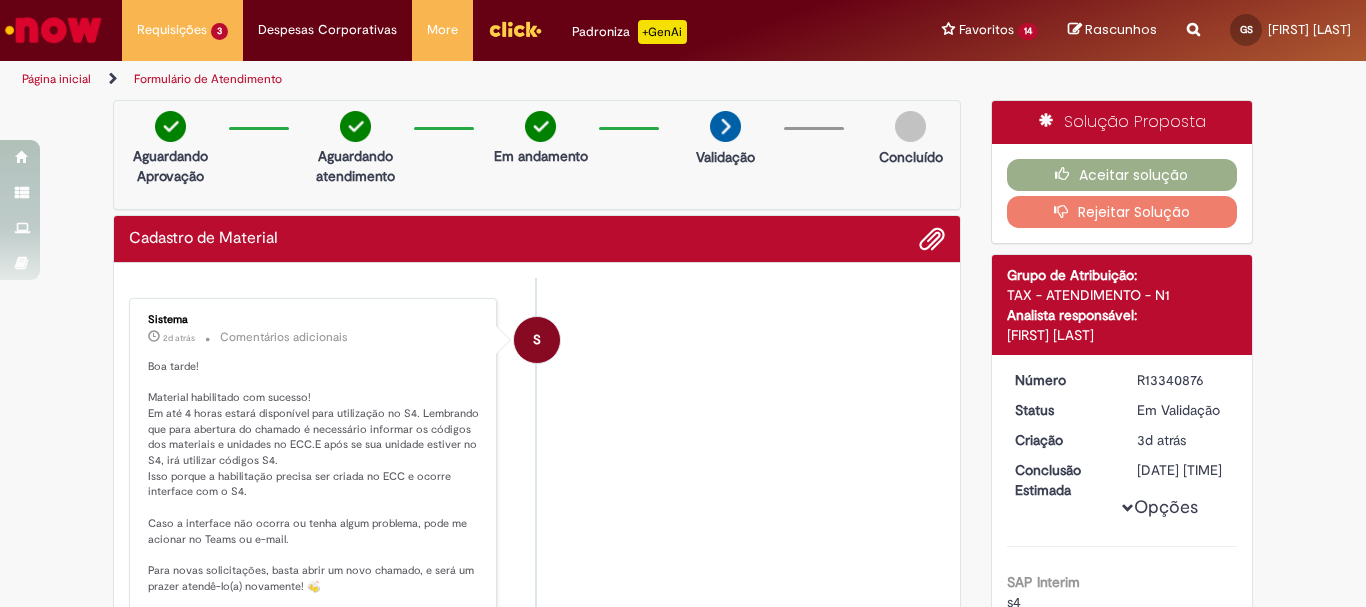 click on "Rejeitar Solução" at bounding box center (1122, 212) 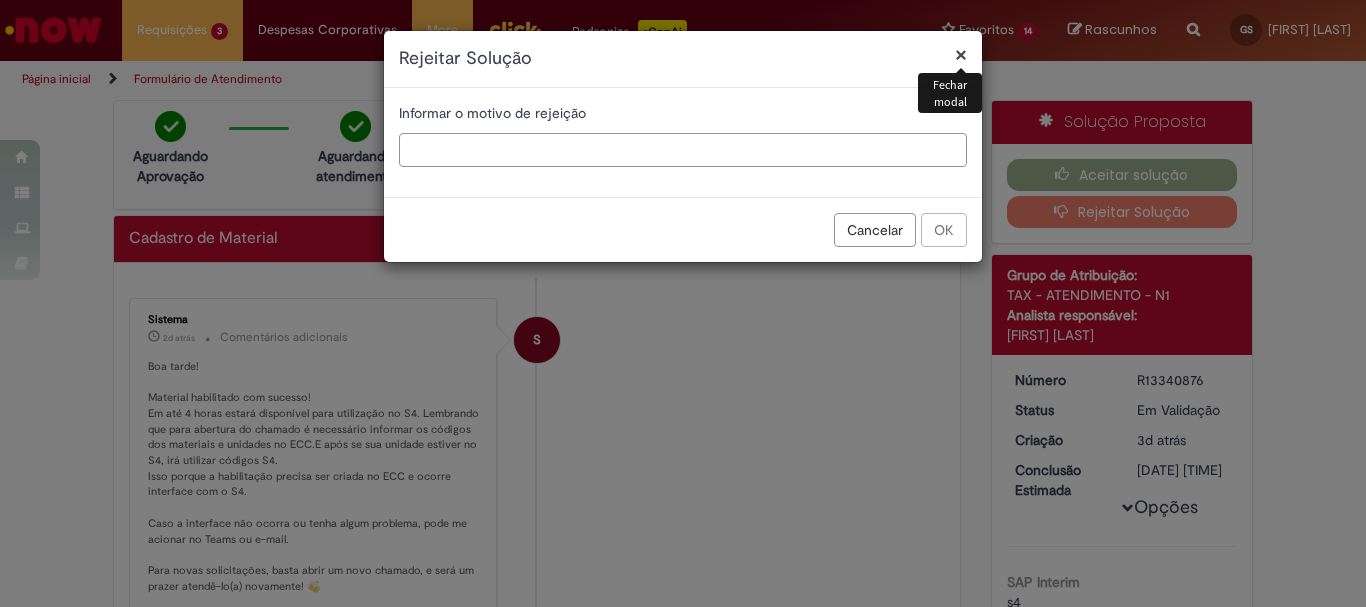 click at bounding box center (683, 150) 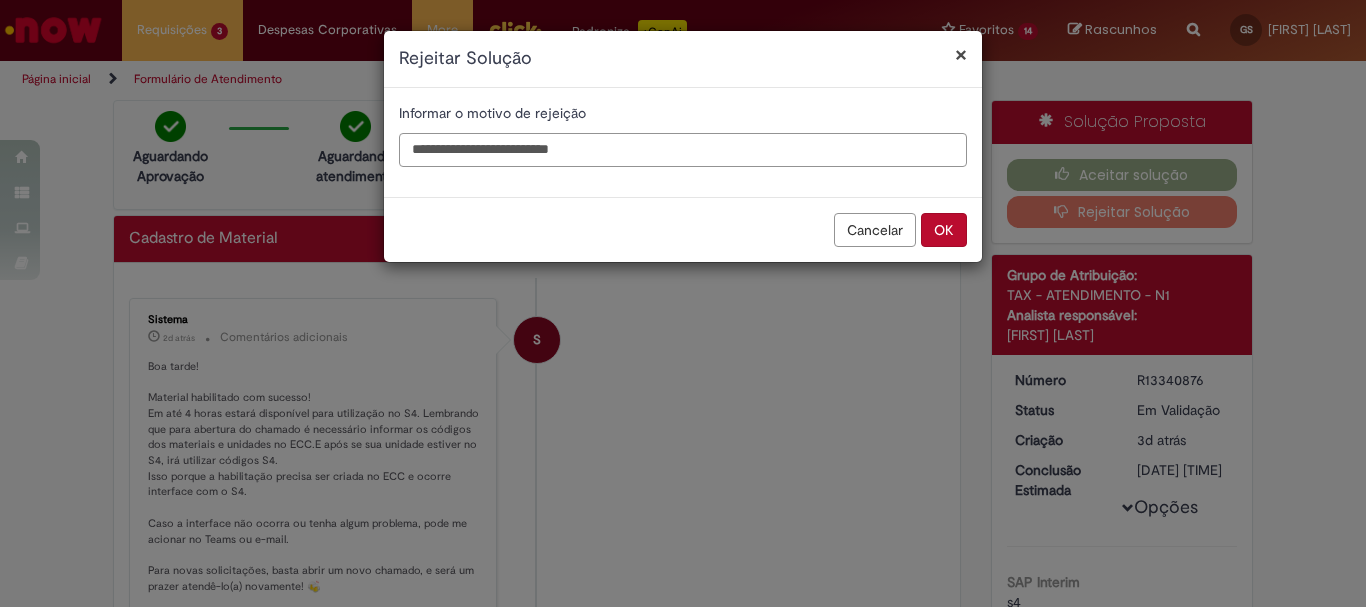 type on "**********" 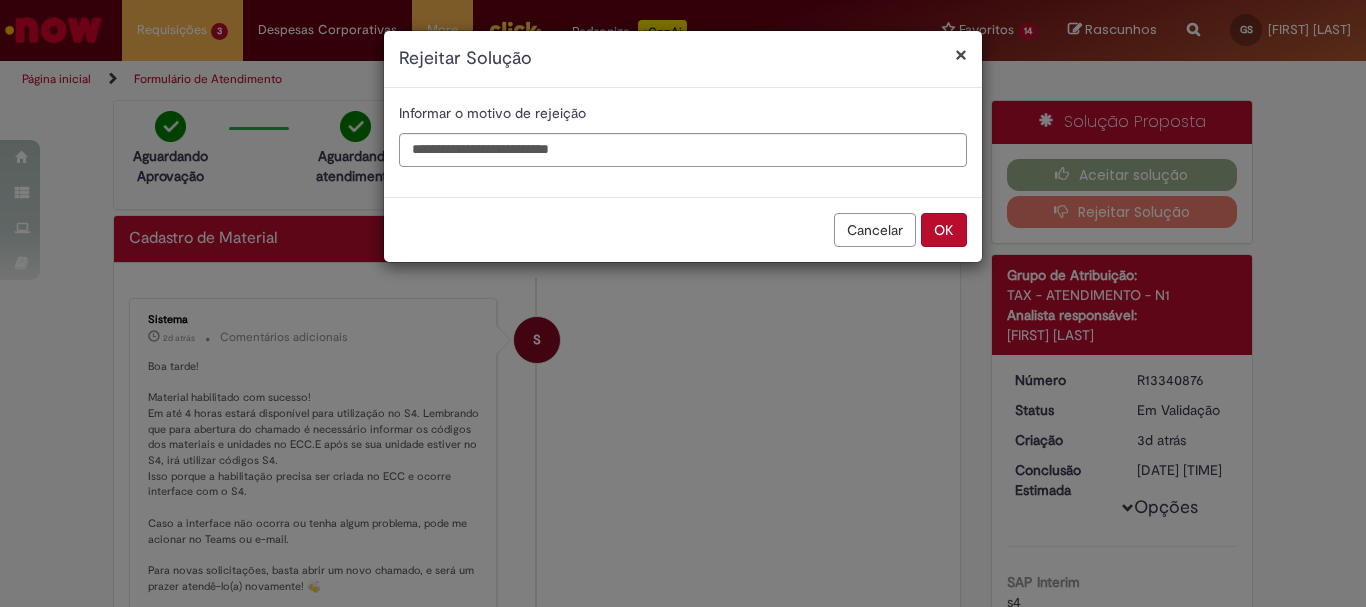 type 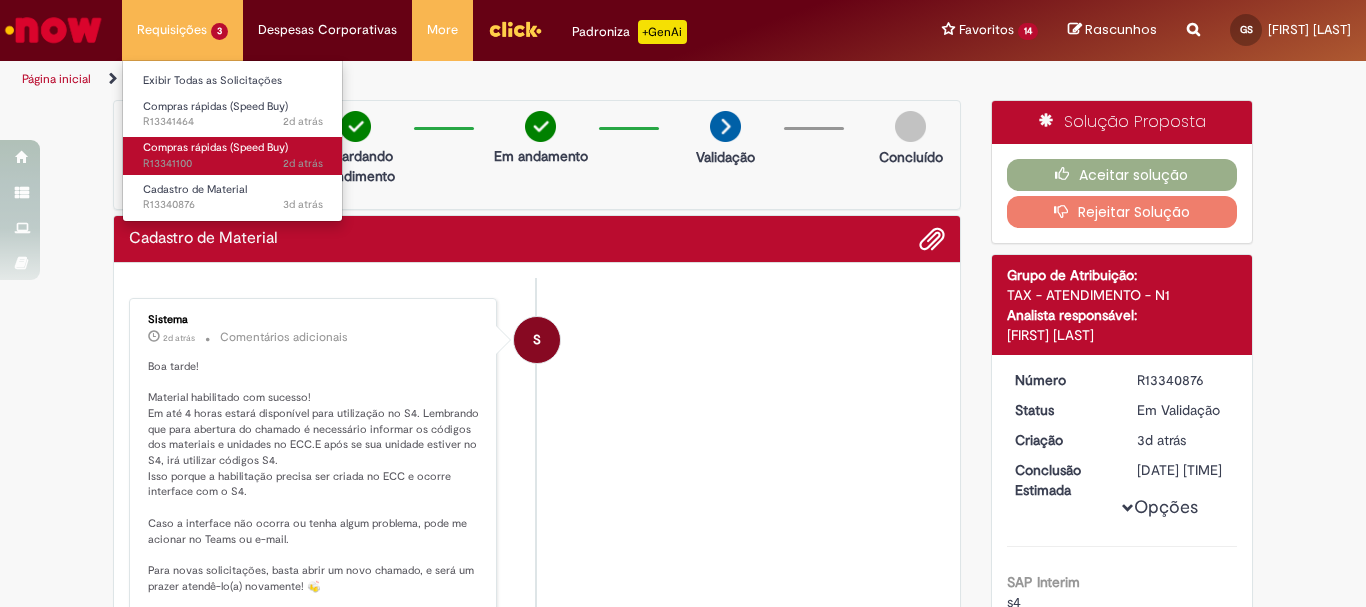 click on "2d atrás 2 dias atrás  R13341100" at bounding box center (233, 164) 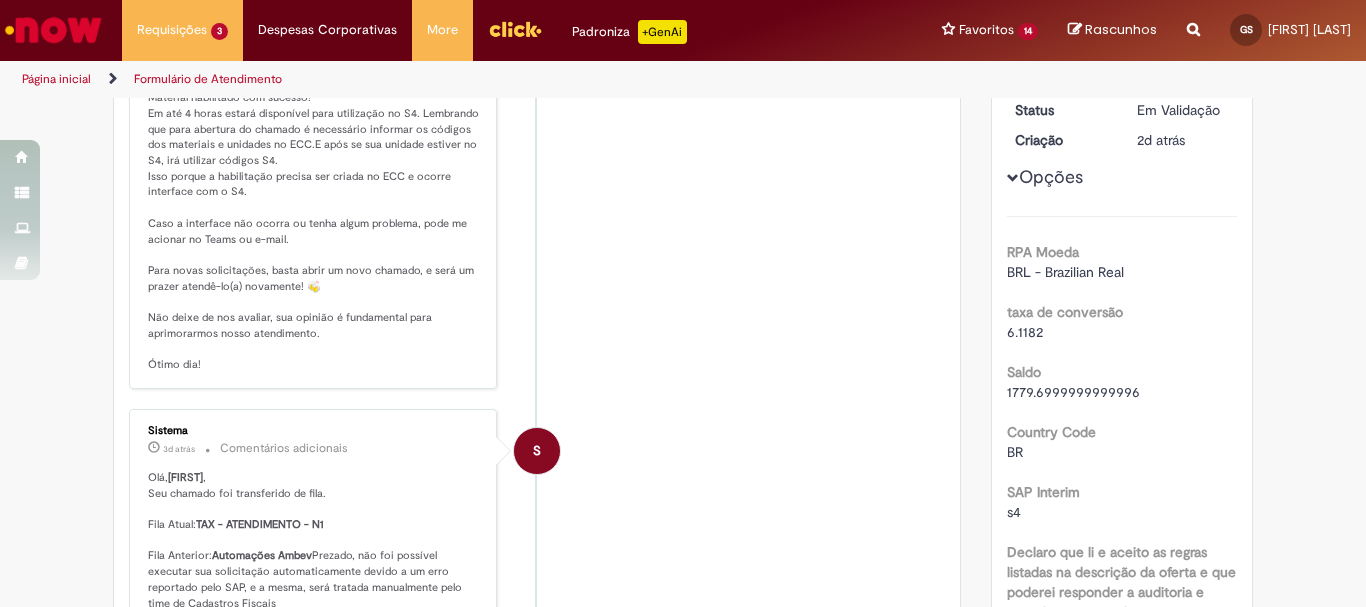 scroll, scrollTop: 334, scrollLeft: 0, axis: vertical 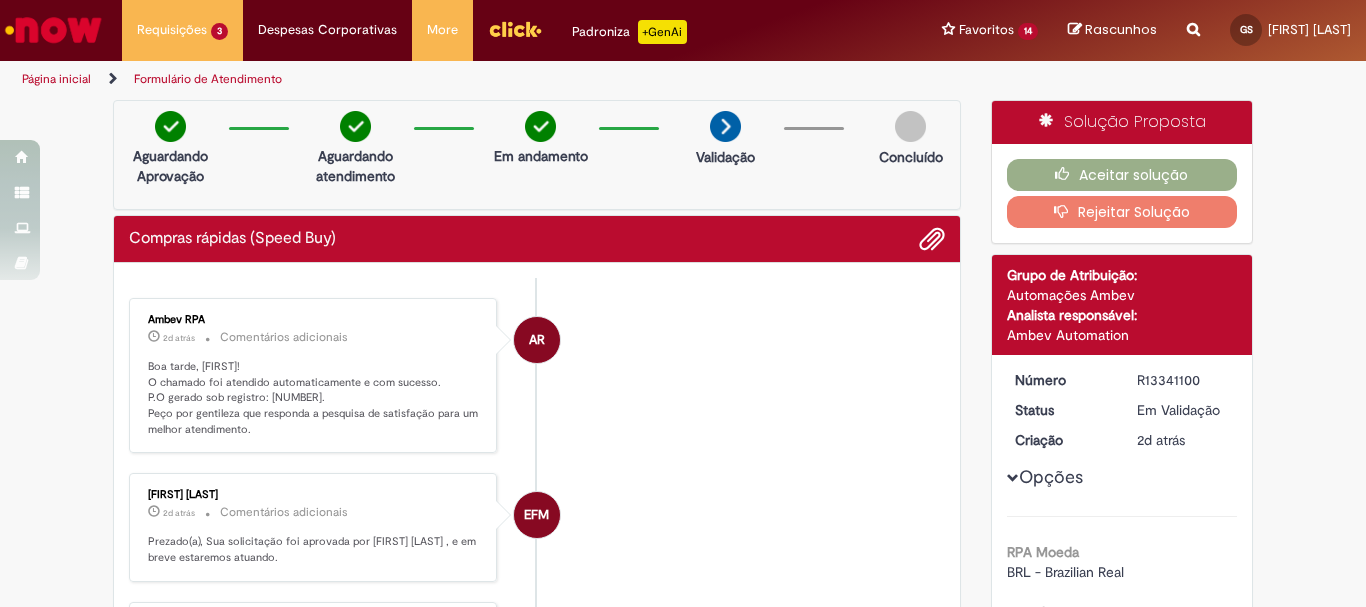 click on "Boa tarde, [FIRST]!
O chamado foi atendido automaticamente e com sucesso.
P.O gerado sob registro: [NUMBER].
Peço por gentileza que responda a pesquisa de satisfação para um melhor atendimento." at bounding box center (314, 398) 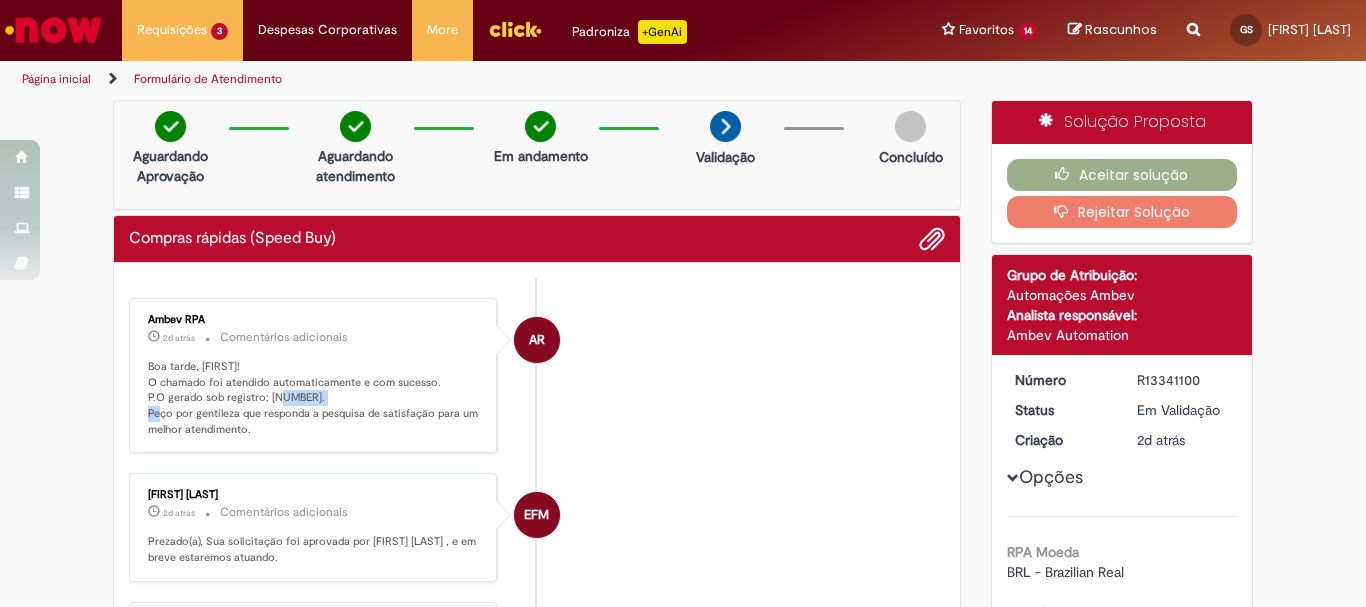 copy on "[NUMBER]" 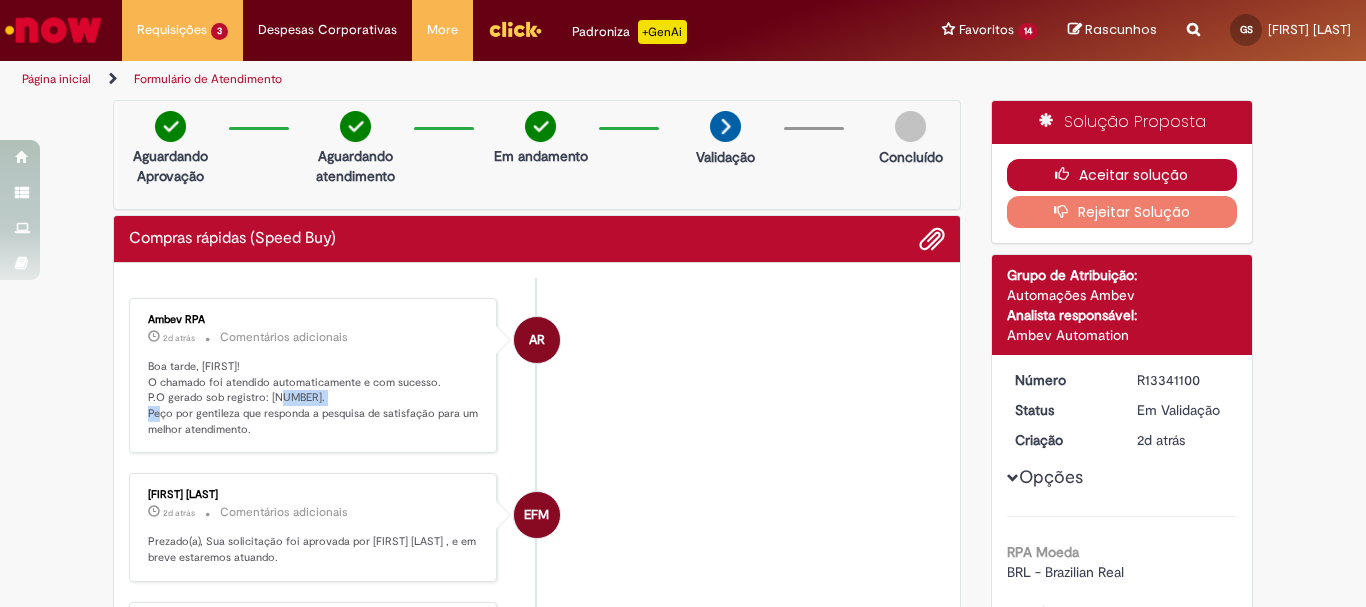 click on "Aceitar solução" at bounding box center [1122, 175] 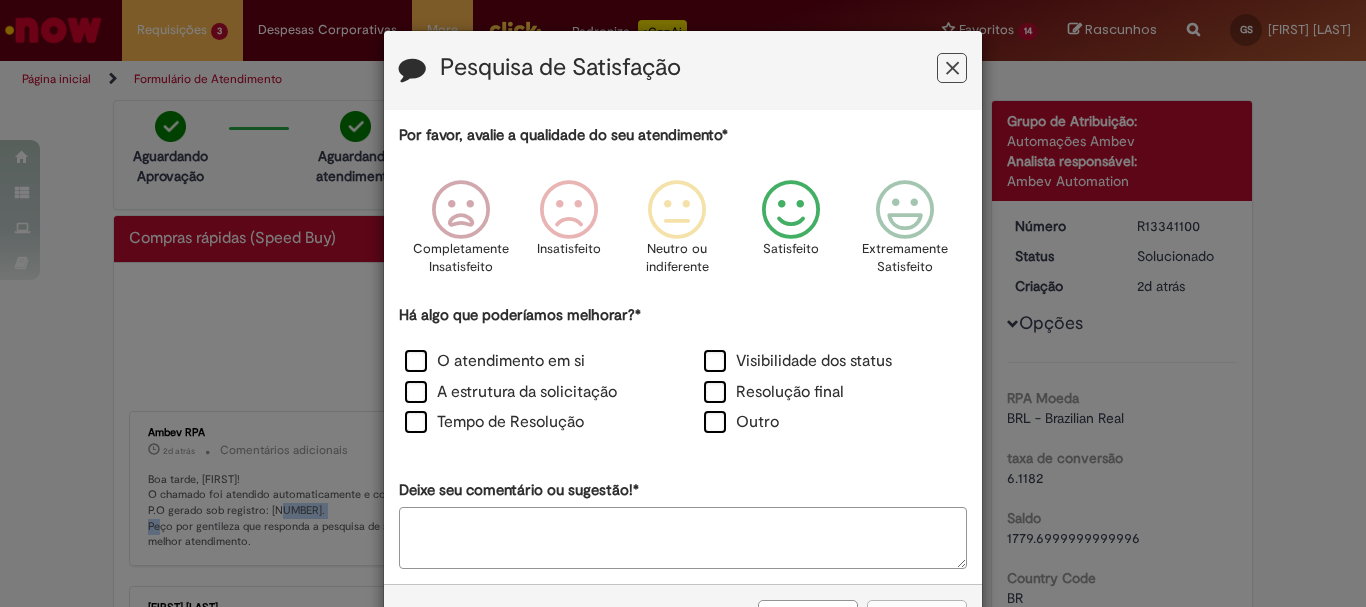 click at bounding box center (791, 210) 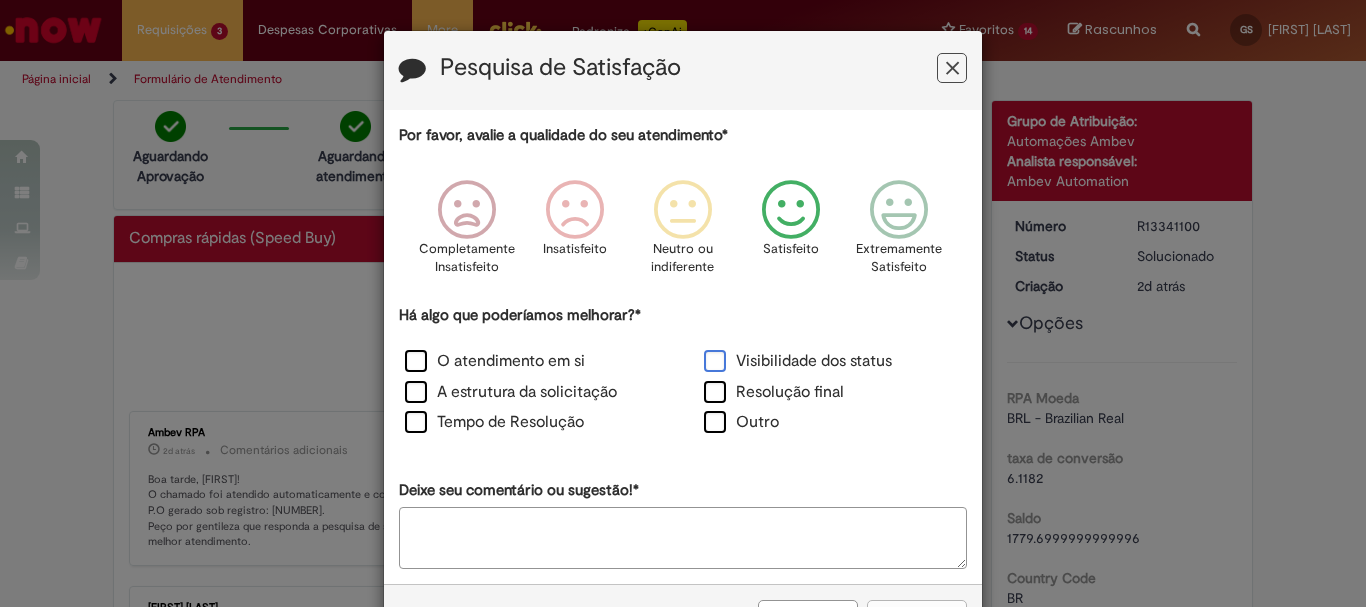 click on "Visibilidade dos status" at bounding box center (798, 361) 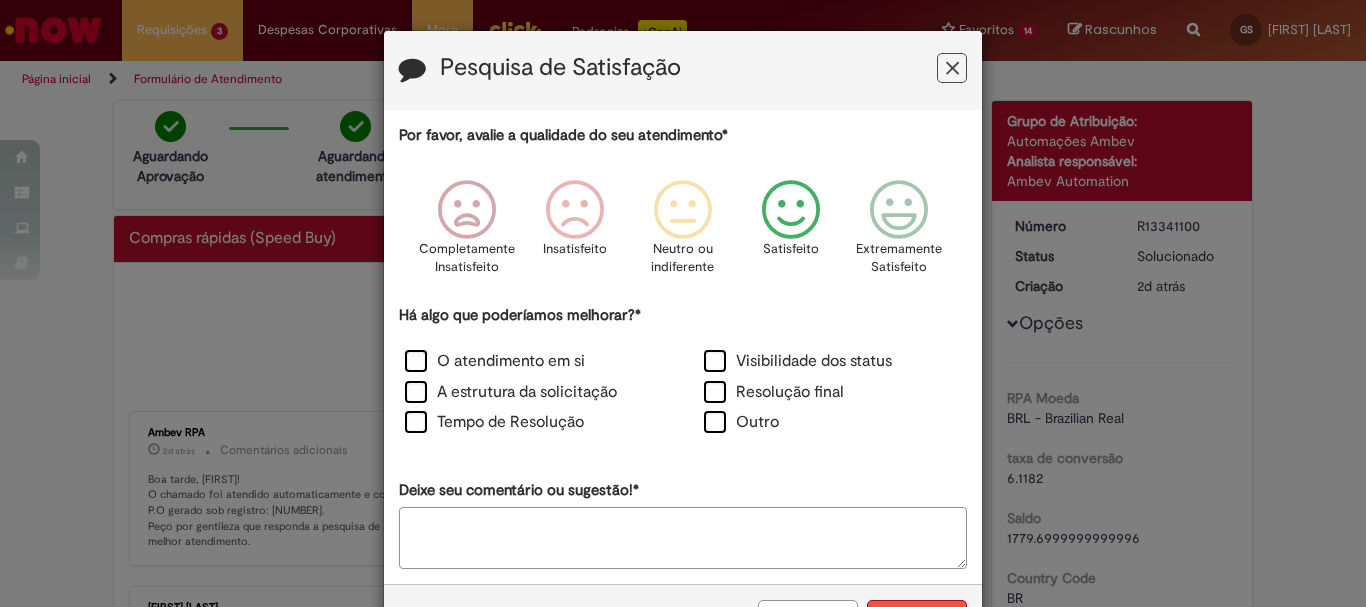 click on "Enviar" at bounding box center [917, 617] 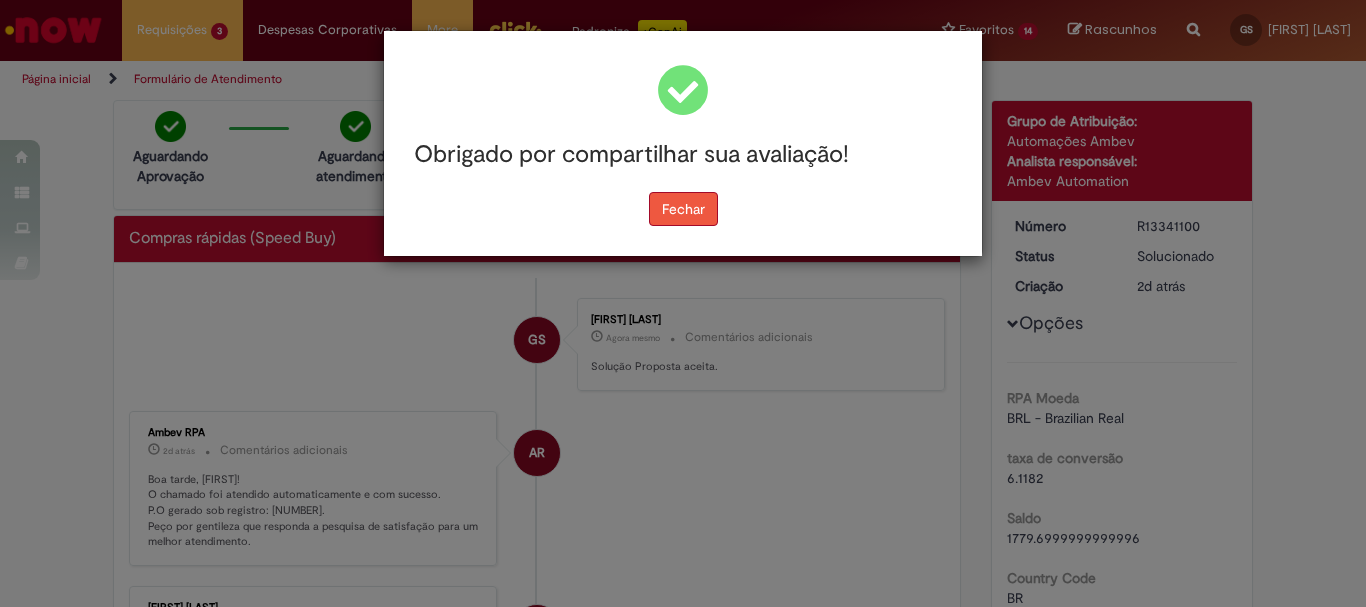 click on "Fechar" at bounding box center (683, 209) 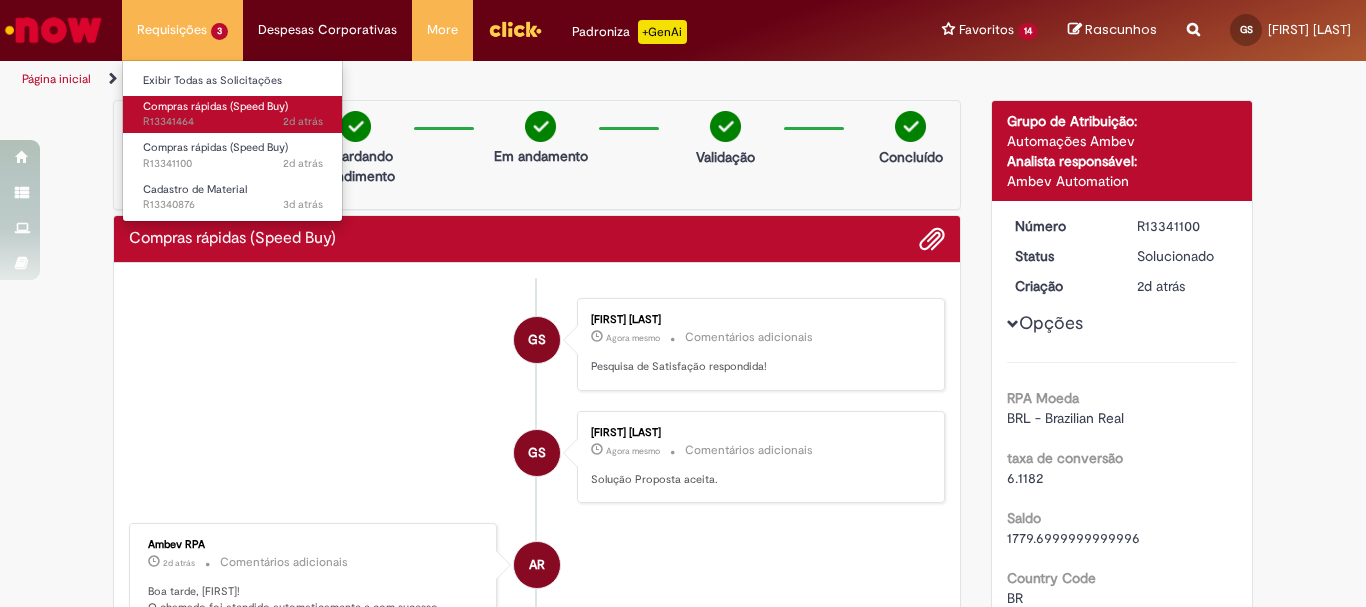 click on "2d atrás 2 dias atrás  R13341464" at bounding box center [233, 122] 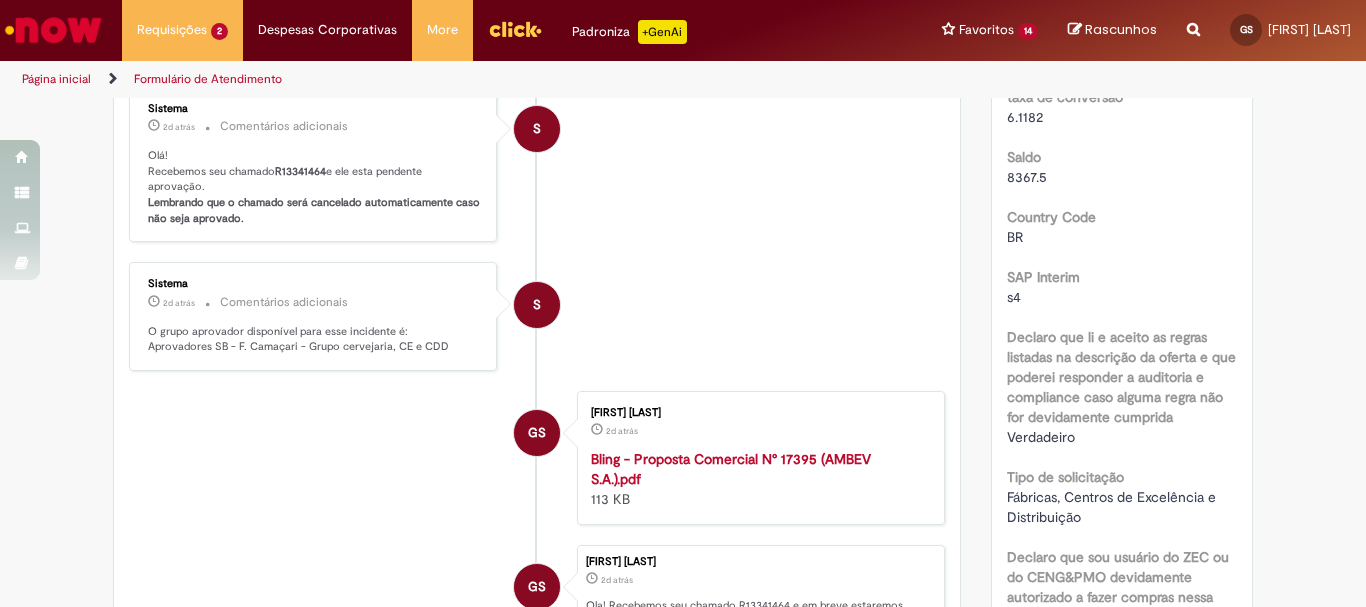 scroll, scrollTop: 215, scrollLeft: 0, axis: vertical 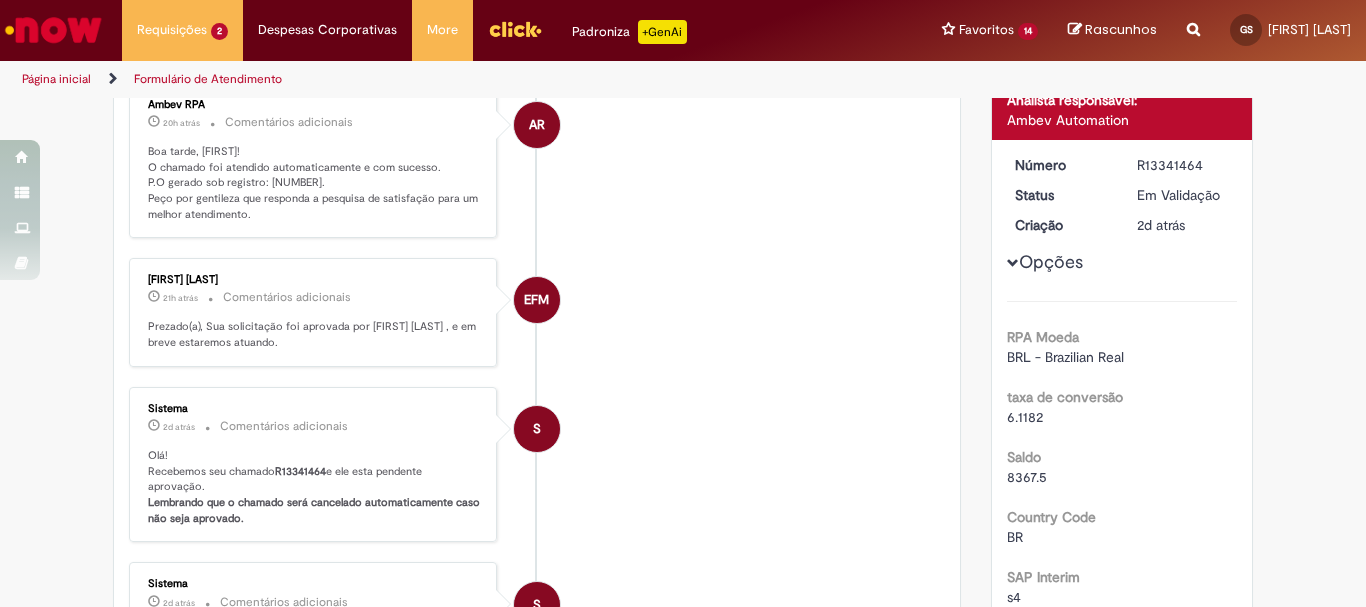 click on "Boa tarde, [FIRST]!
O chamado foi atendido automaticamente e com sucesso.
P.O gerado sob registro: [NUMBER].
Peço por gentileza que responda a pesquisa de satisfação para um melhor atendimento." at bounding box center (314, 183) 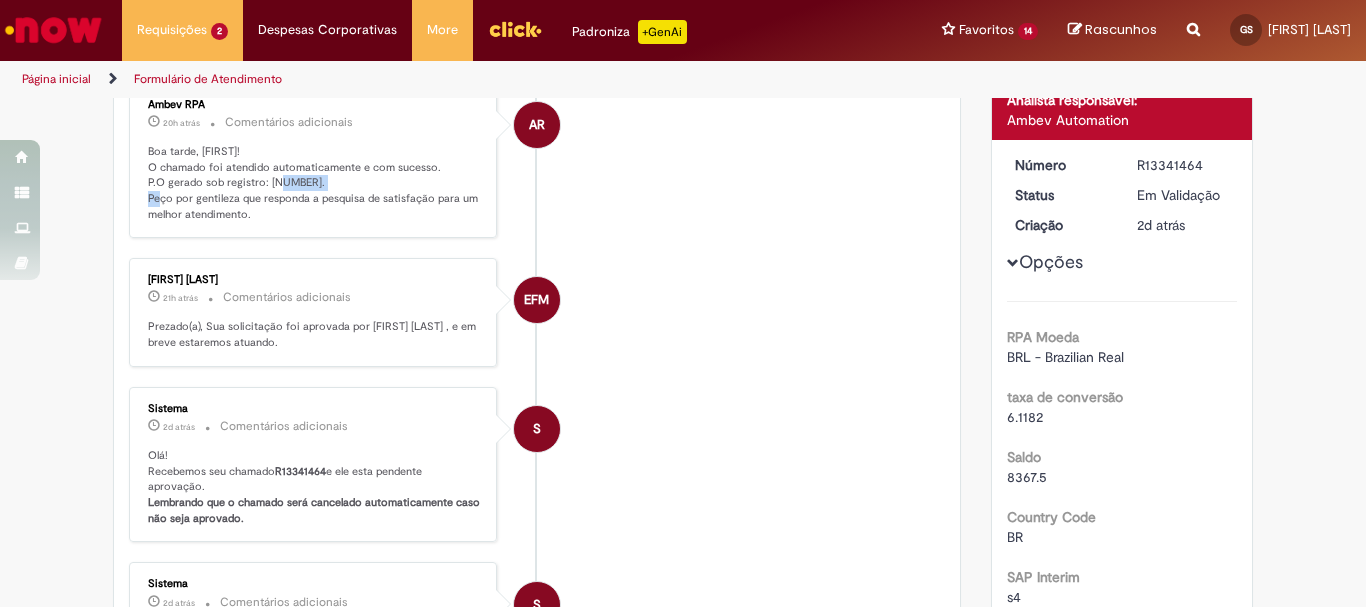 click on "Boa tarde, [FIRST]!
O chamado foi atendido automaticamente e com sucesso.
P.O gerado sob registro: [NUMBER].
Peço por gentileza que responda a pesquisa de satisfação para um melhor atendimento." at bounding box center [314, 183] 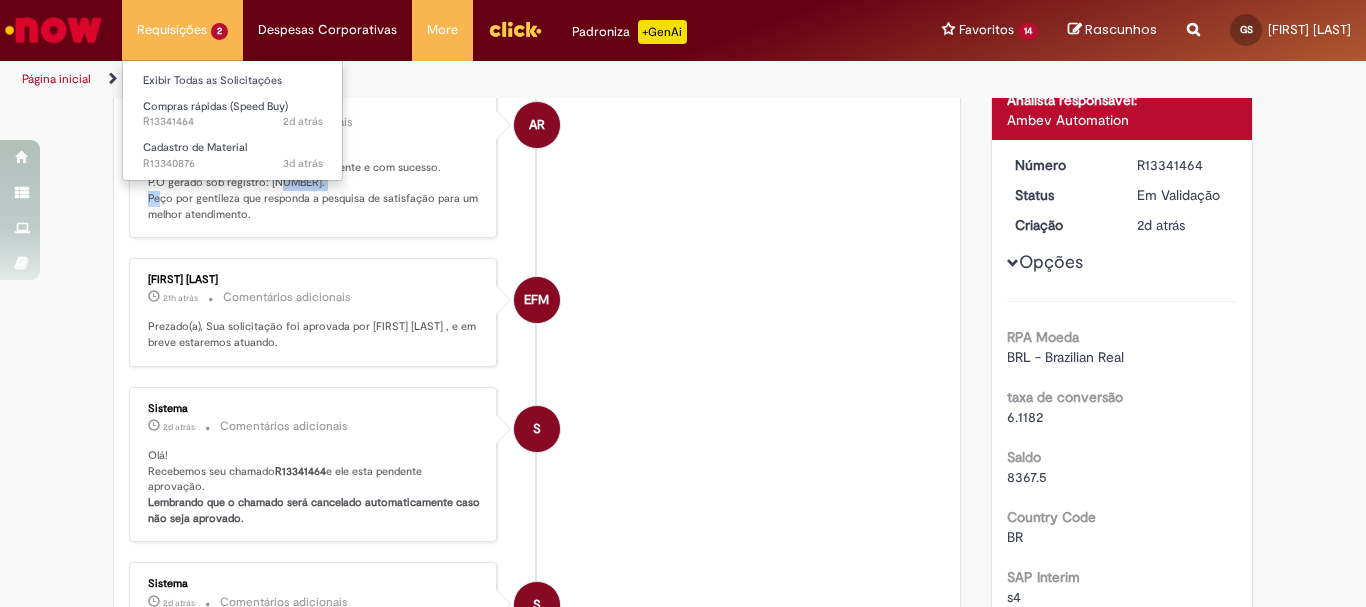 copy on "4501299028" 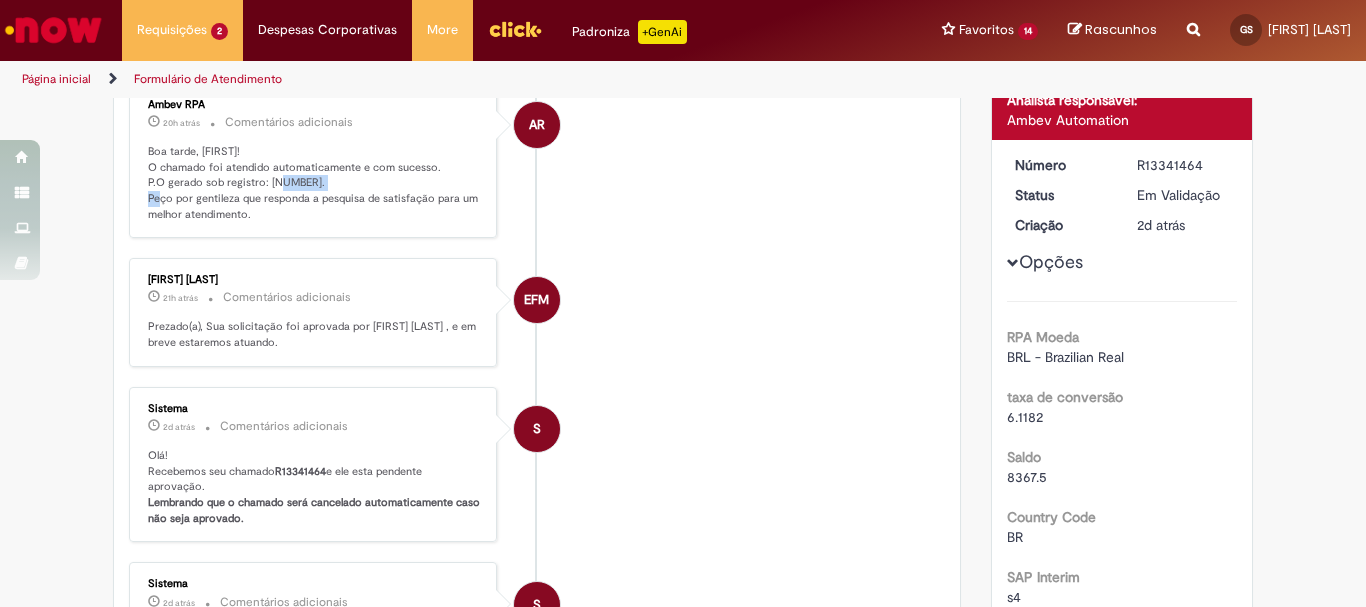 scroll, scrollTop: 0, scrollLeft: 0, axis: both 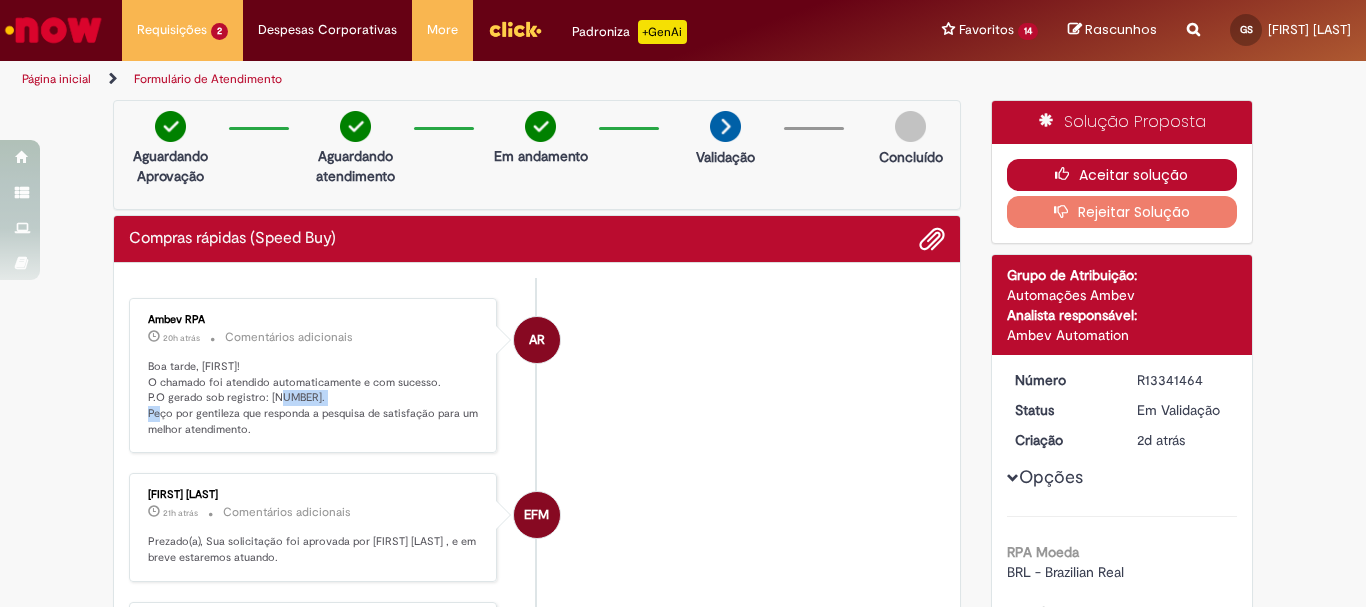 click on "Aceitar solução" at bounding box center (1122, 175) 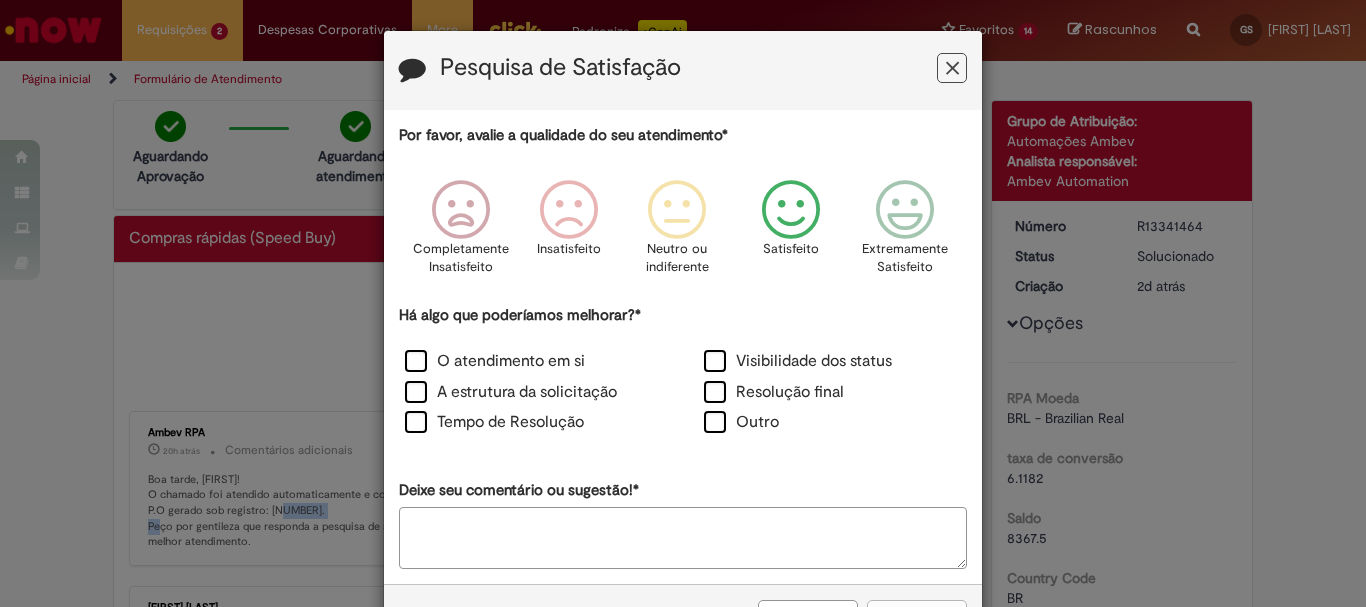 click at bounding box center (791, 210) 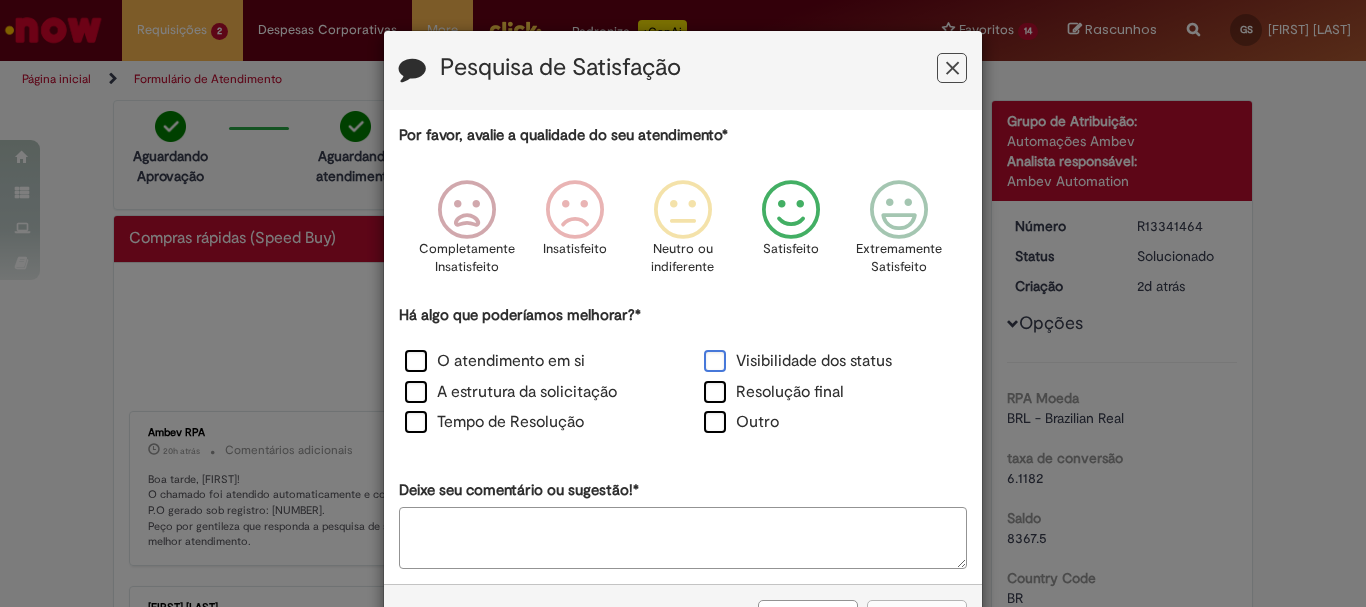 click on "Visibilidade dos status" at bounding box center (798, 361) 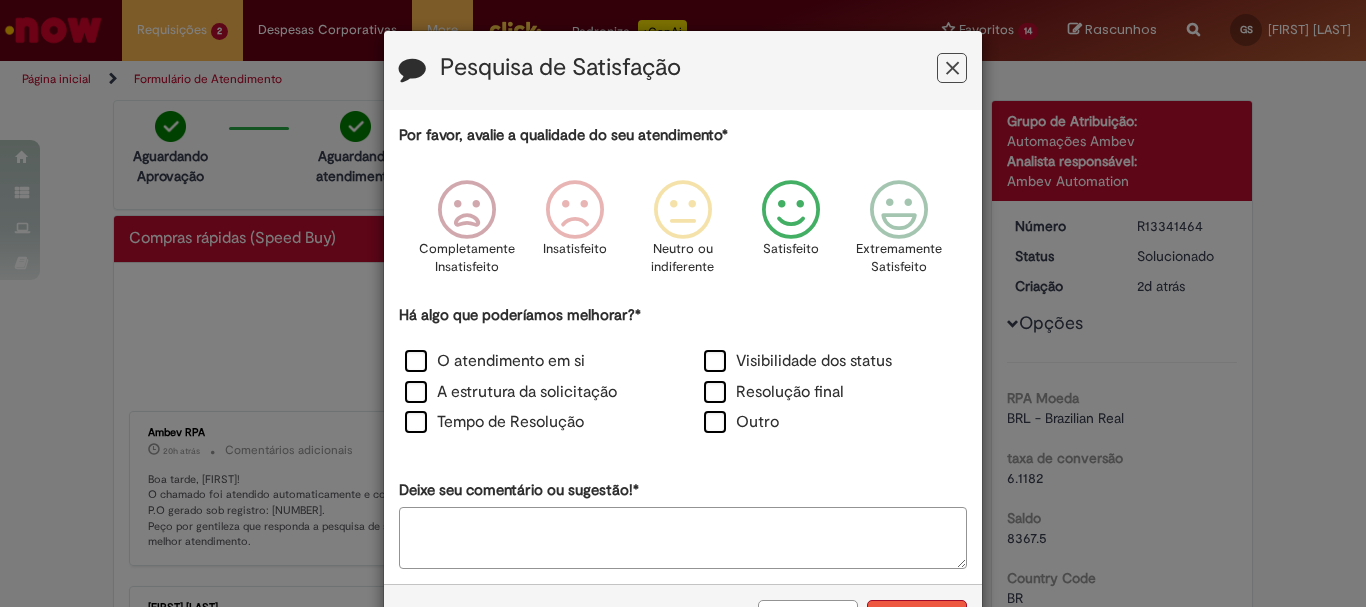 click on "Enviar" at bounding box center [917, 617] 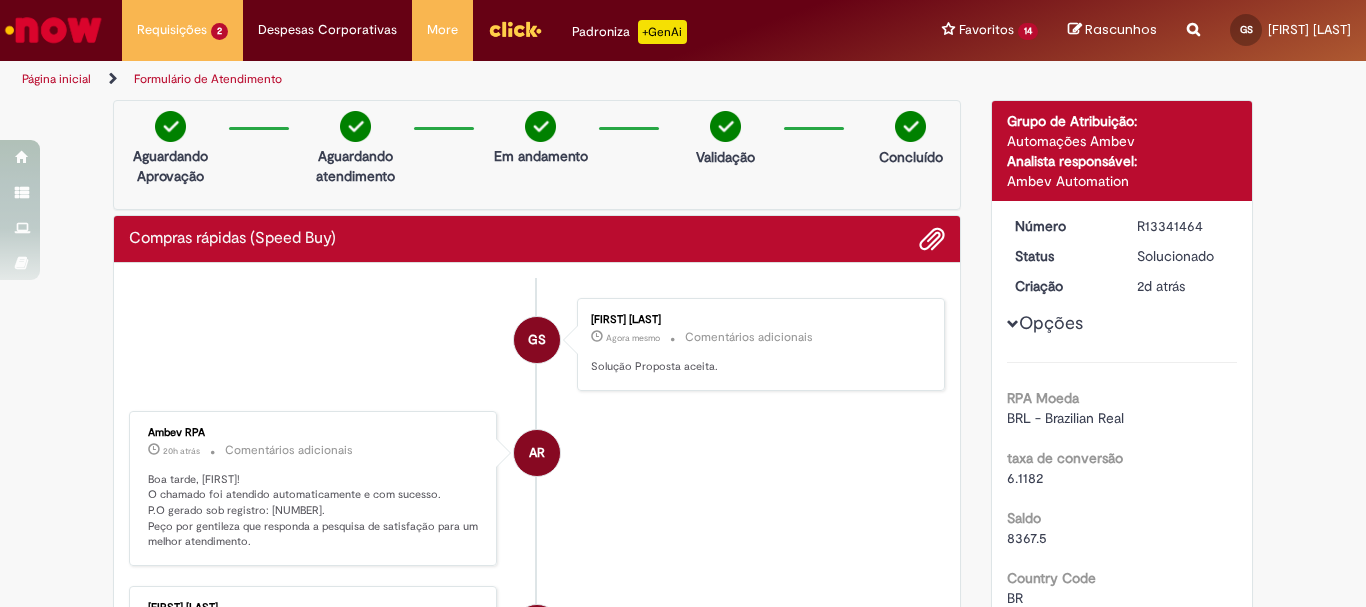click on "Obrigado por compartilhar sua avaliação!
Fechar" at bounding box center (683, 303) 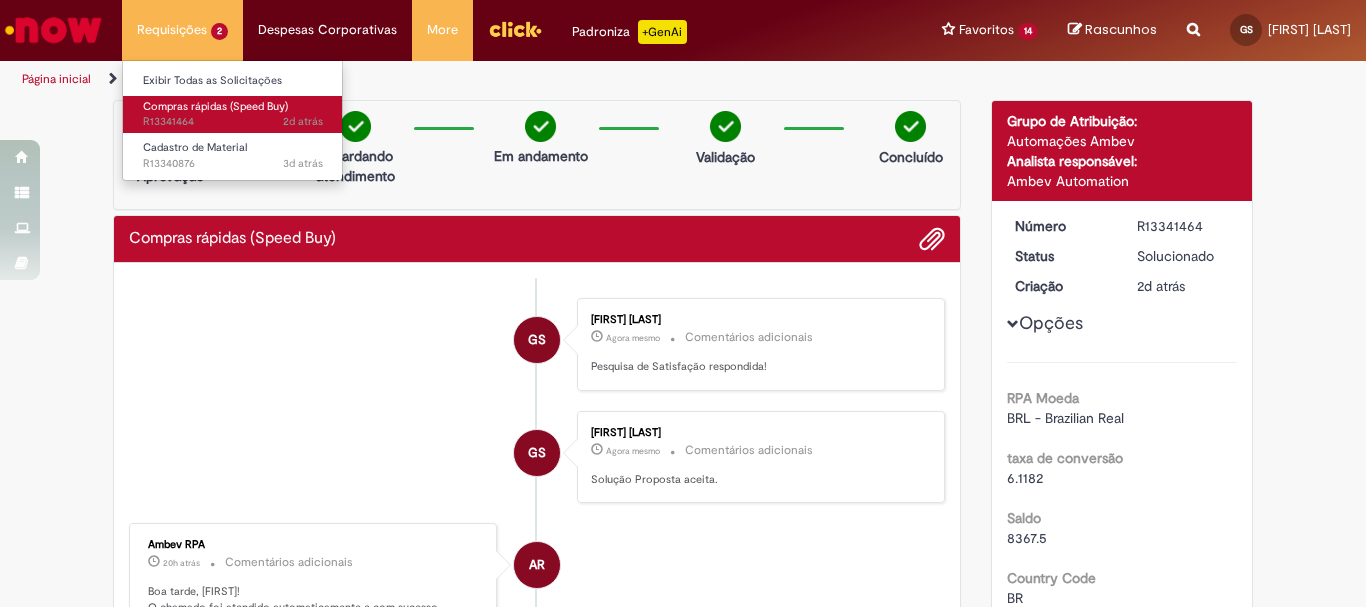 click on "2d atrás 2 dias atrás  R13341464" at bounding box center [233, 122] 